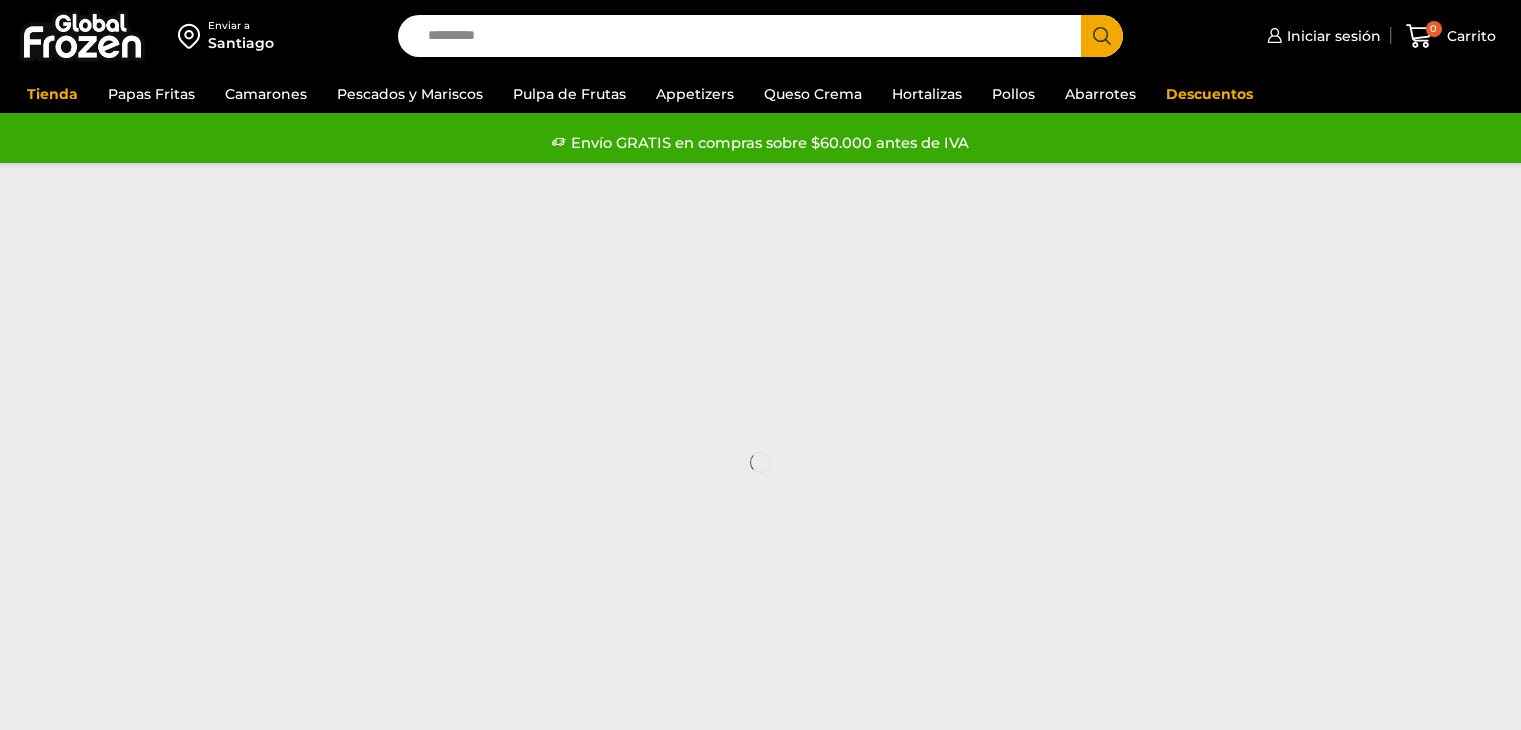 scroll, scrollTop: 0, scrollLeft: 0, axis: both 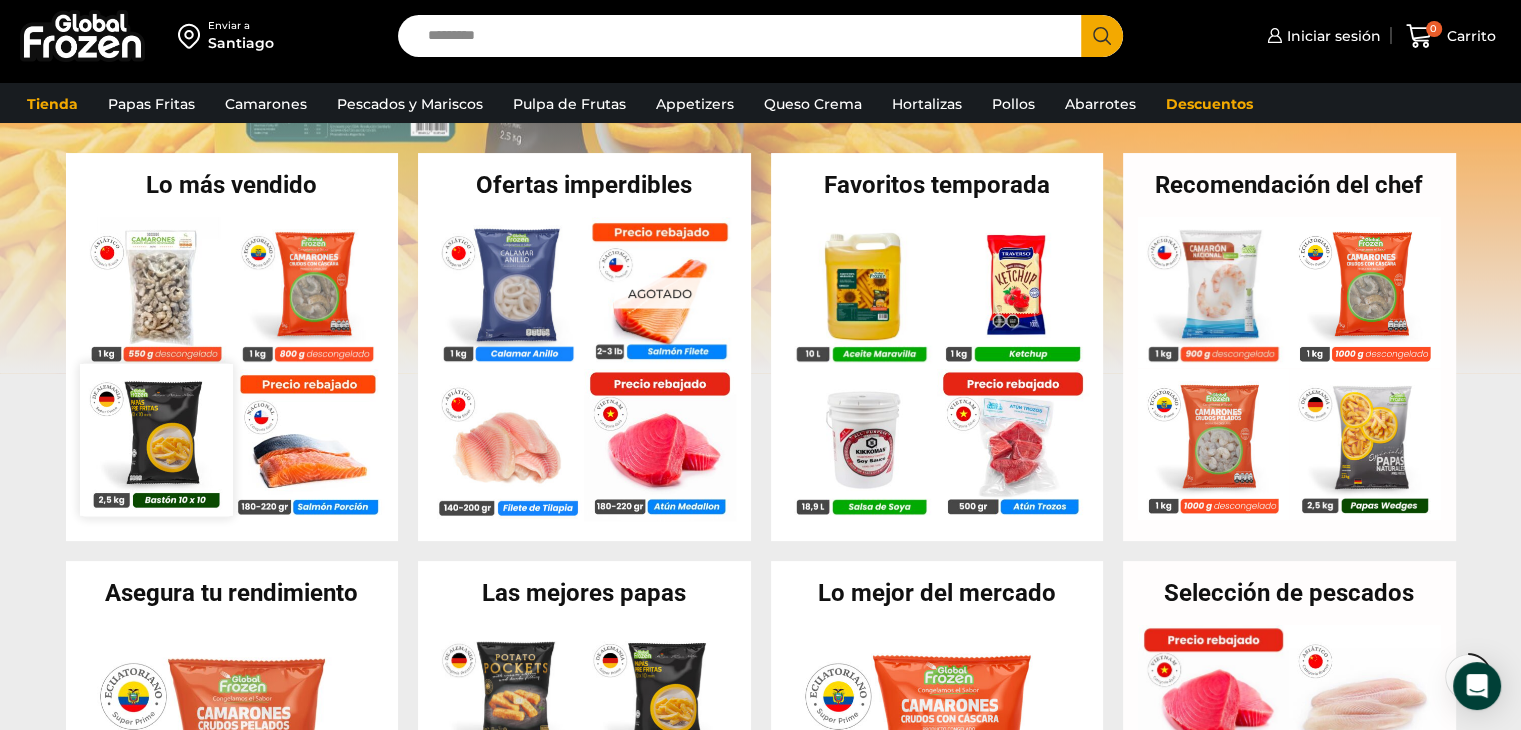 click at bounding box center (156, 439) 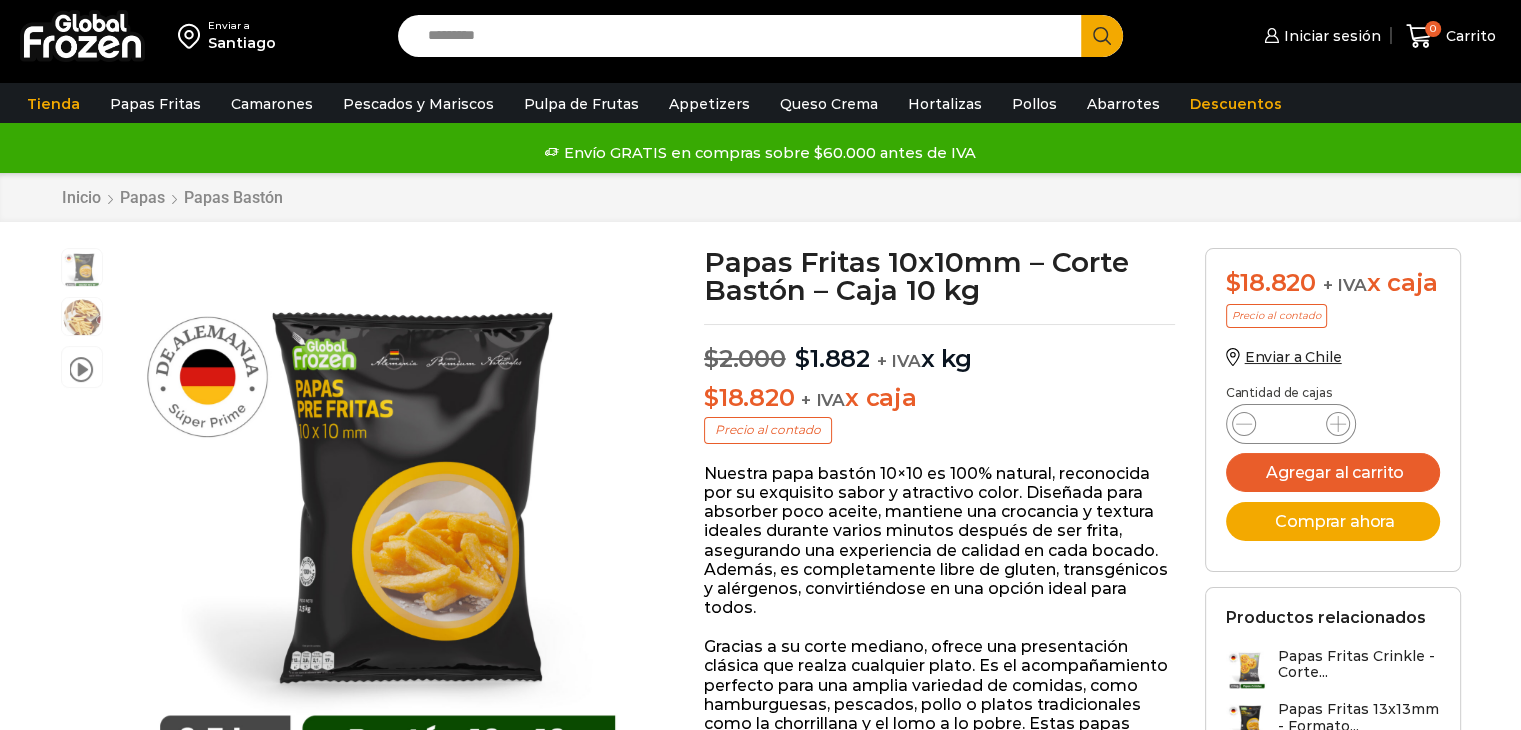 scroll, scrollTop: 0, scrollLeft: 0, axis: both 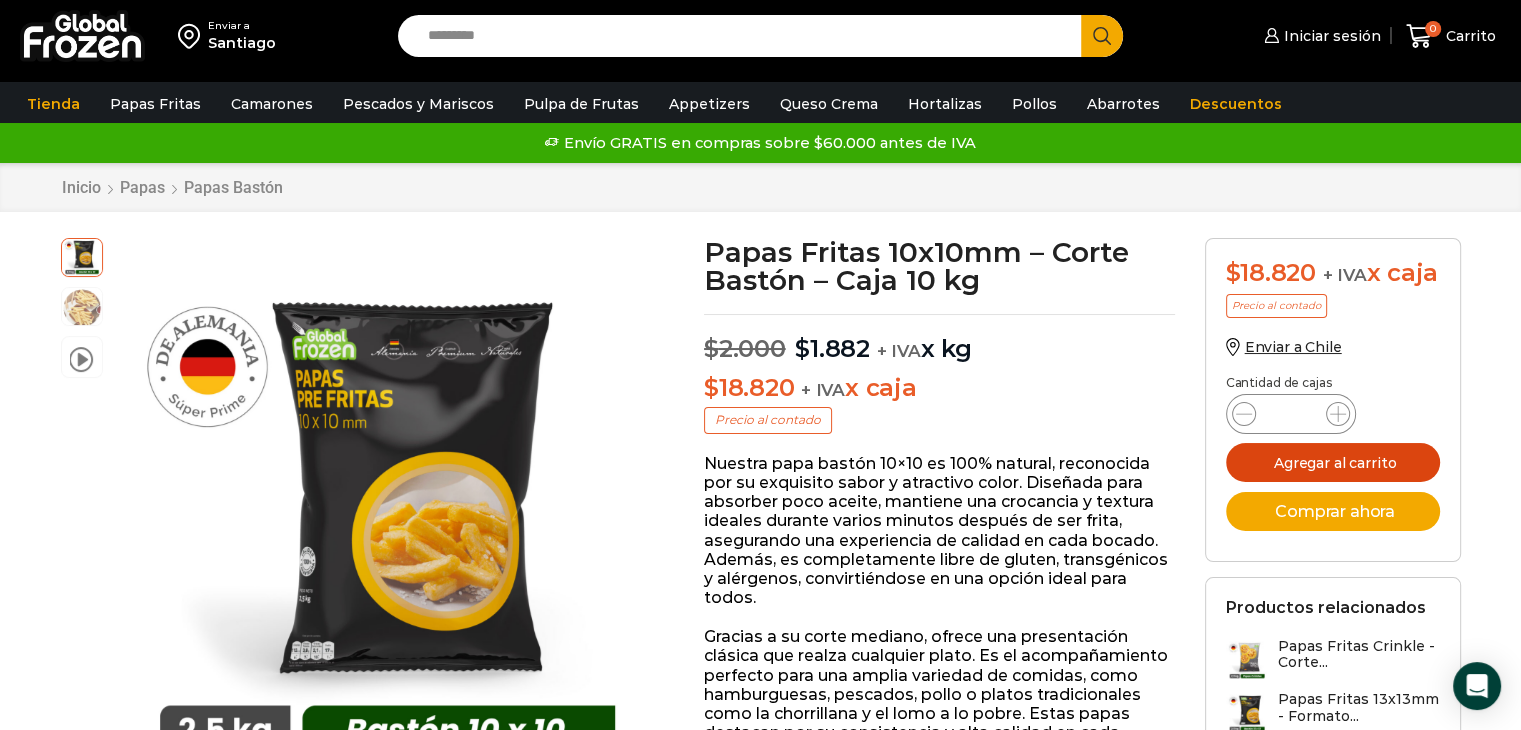 click on "Agregar al carrito" at bounding box center [1333, 462] 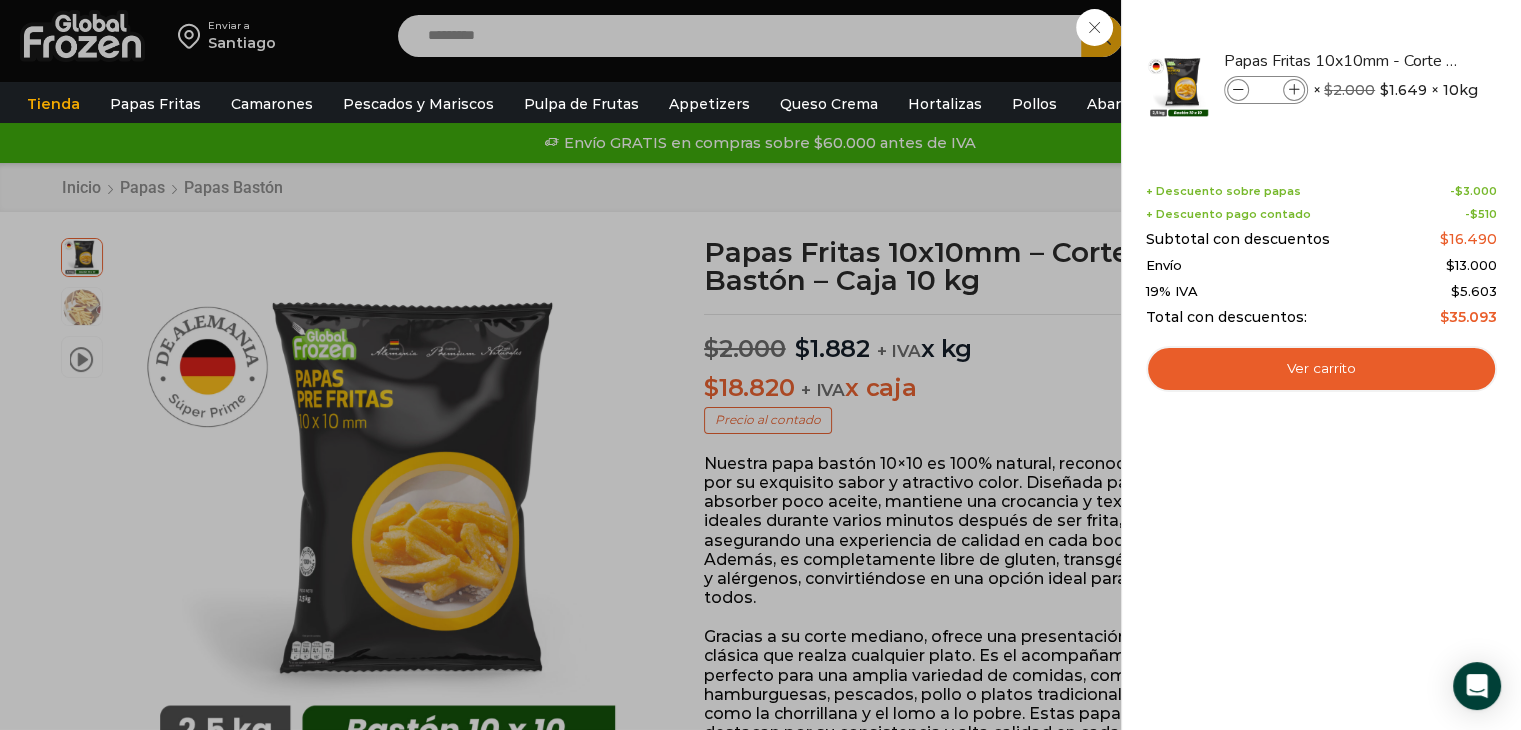 drag, startPoint x: 532, startPoint y: 253, endPoint x: 368, endPoint y: 139, distance: 199.72981 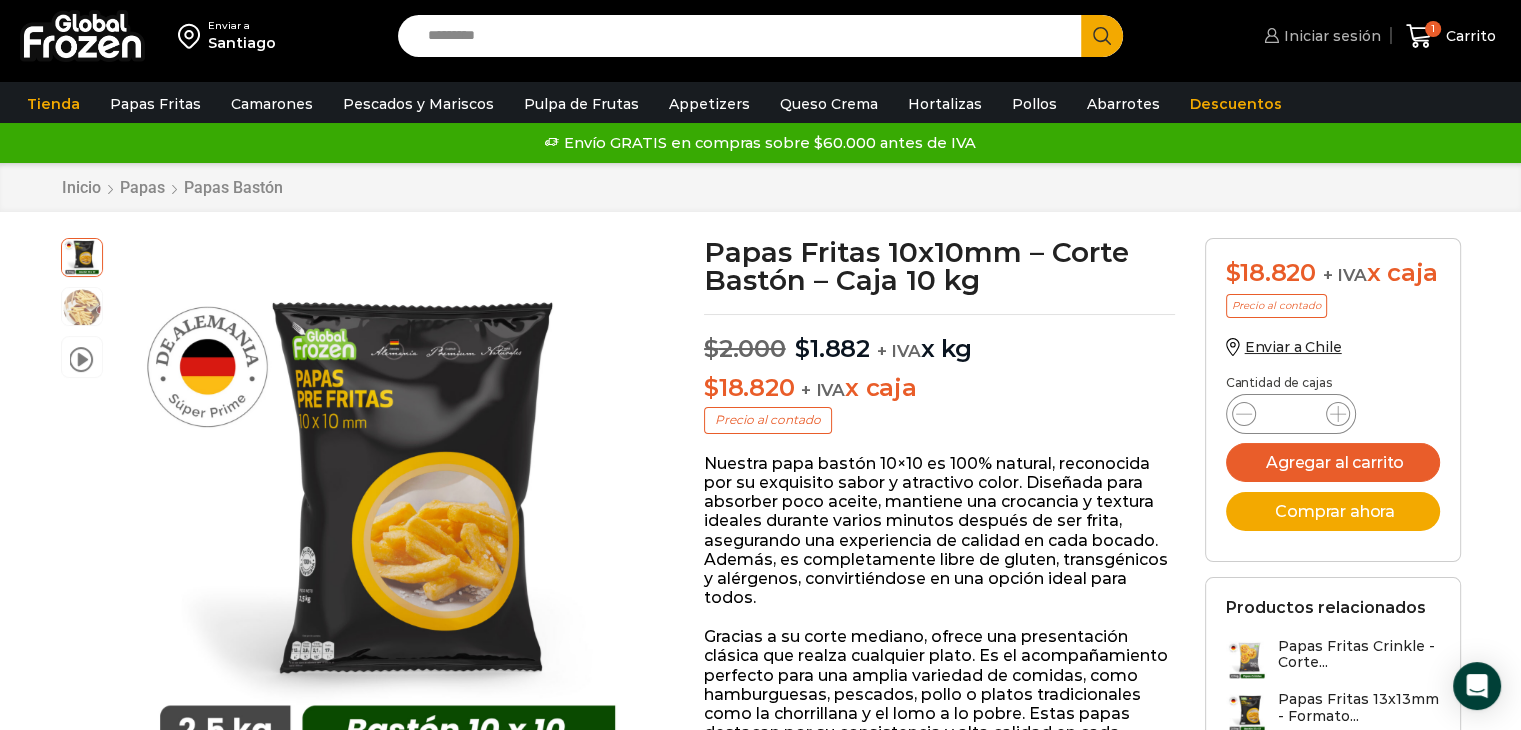 click on "Iniciar sesión" at bounding box center [1330, 36] 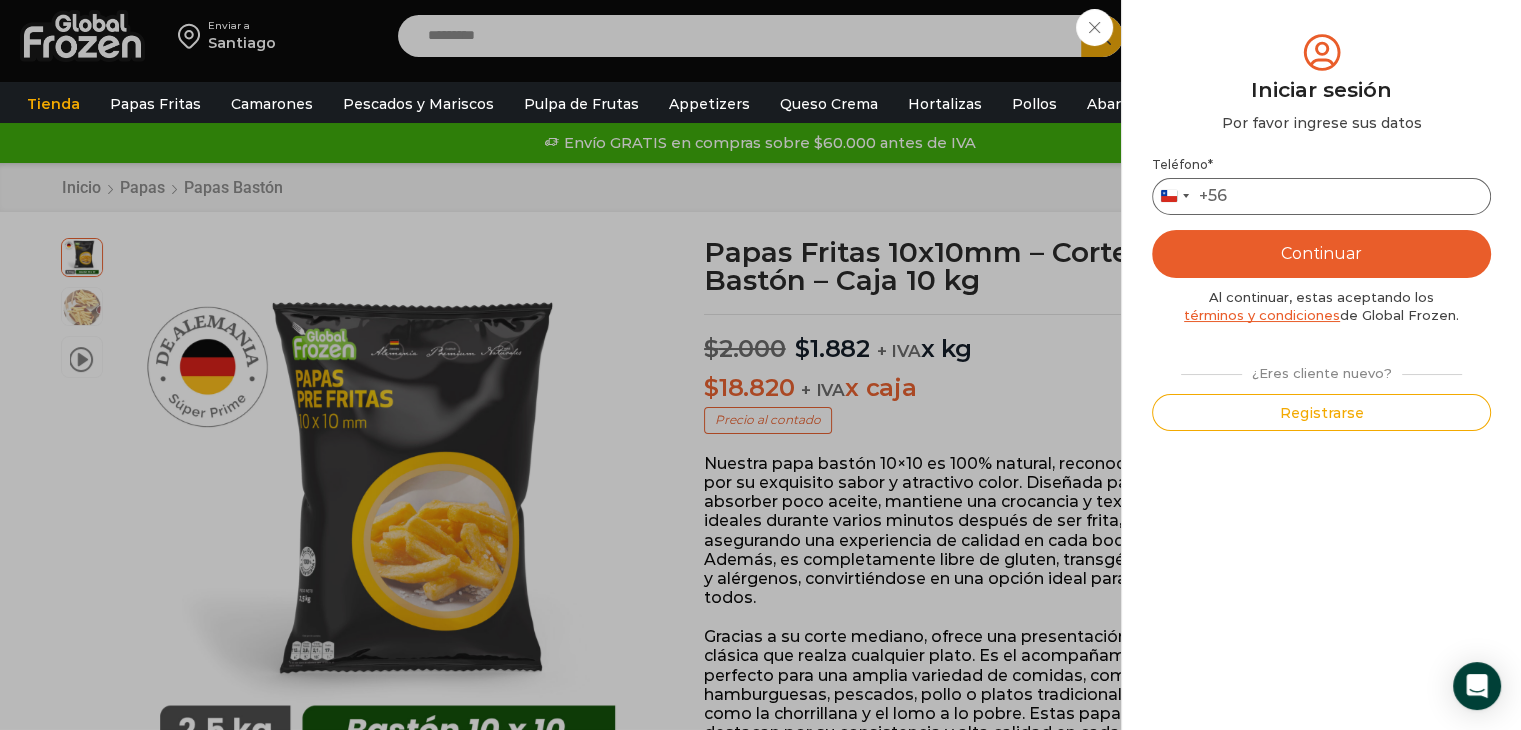 click on "Teléfono
*" at bounding box center (1321, 196) 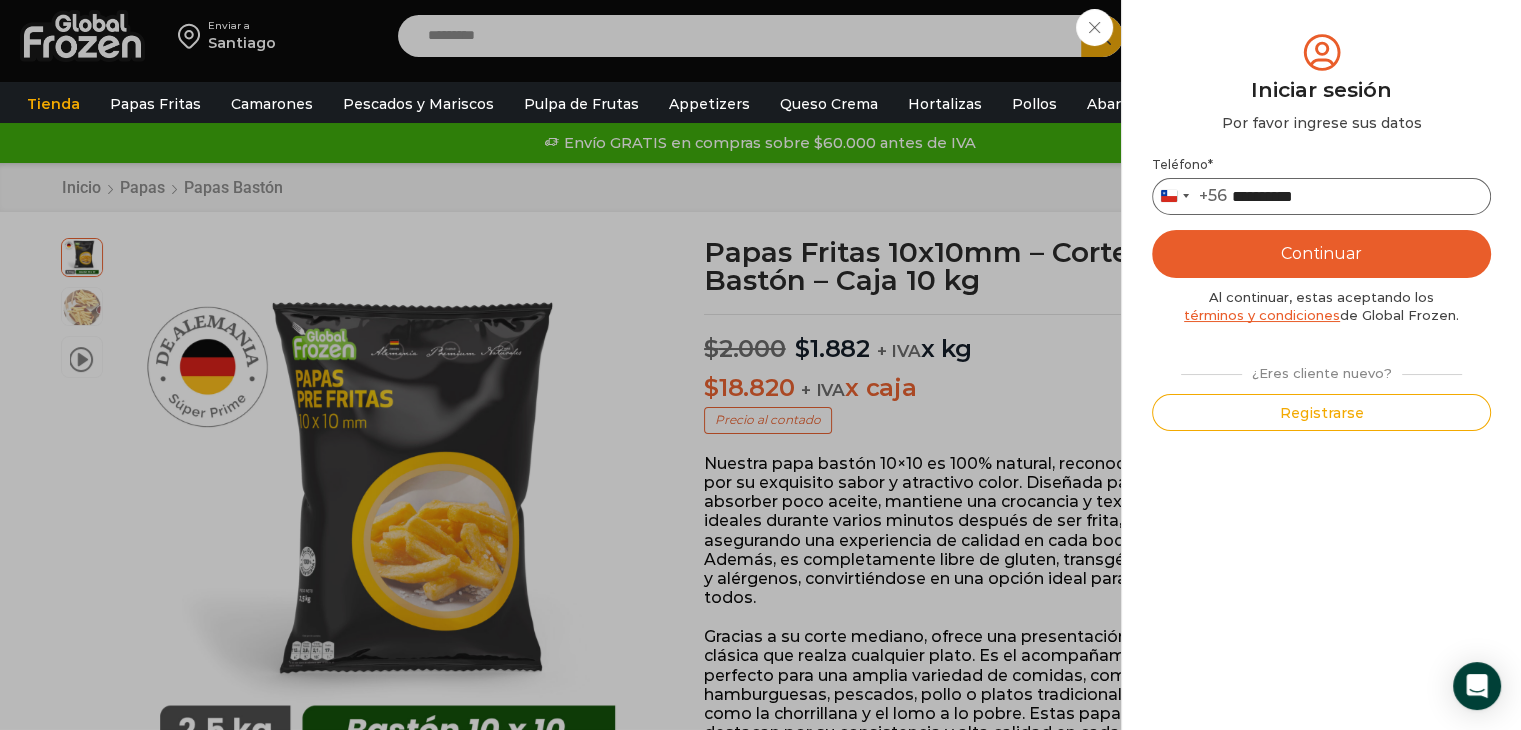type on "*********" 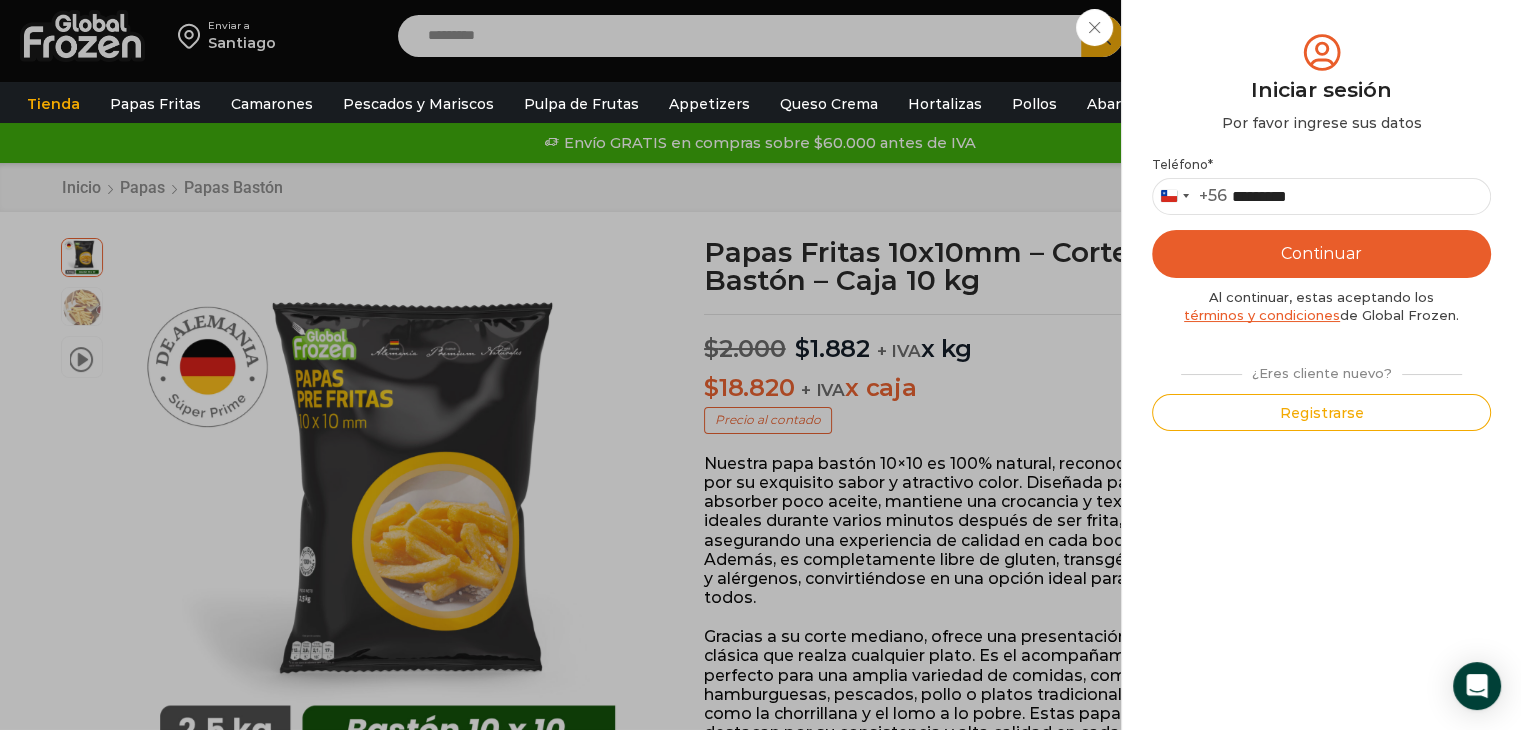 click on "Continuar" at bounding box center (1321, 254) 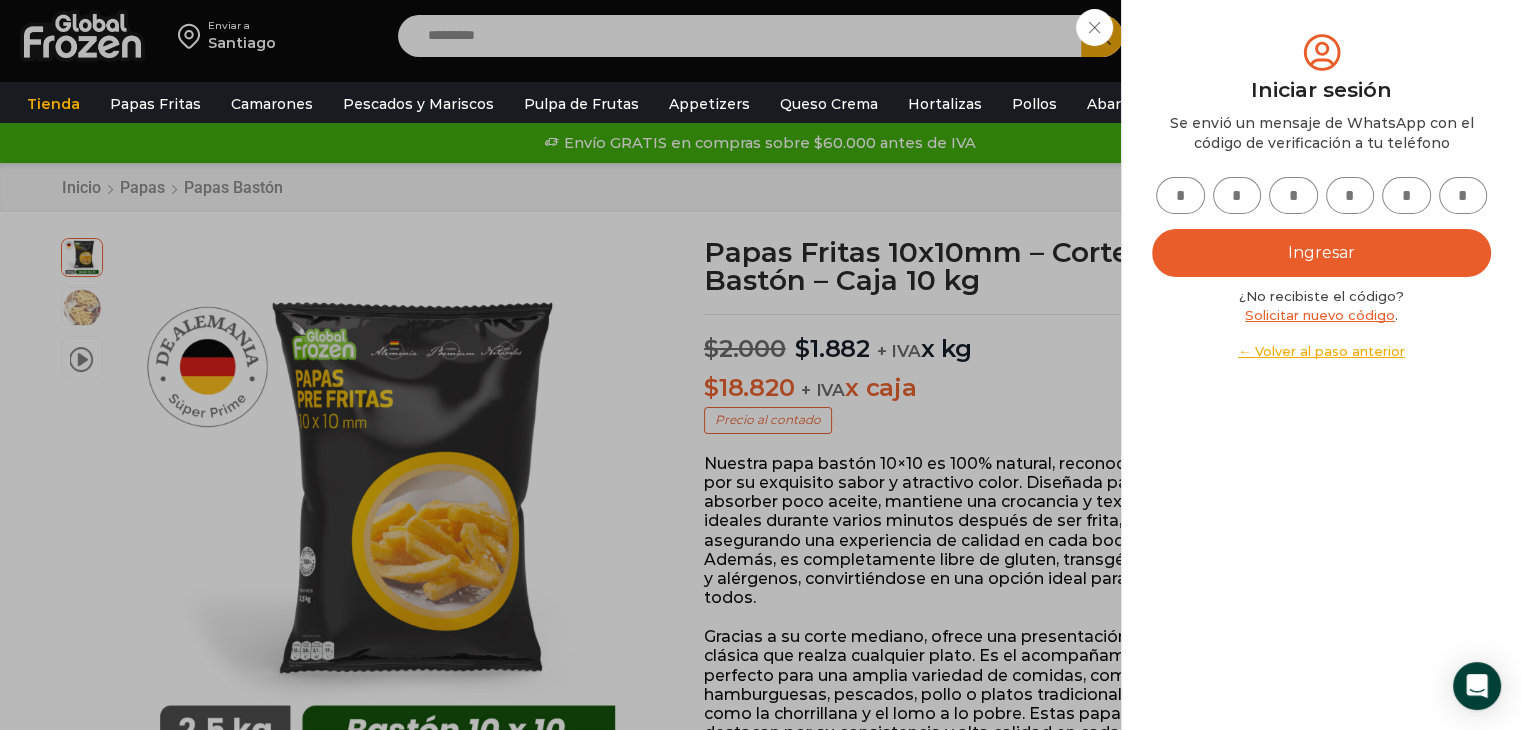 click at bounding box center (1180, 195) 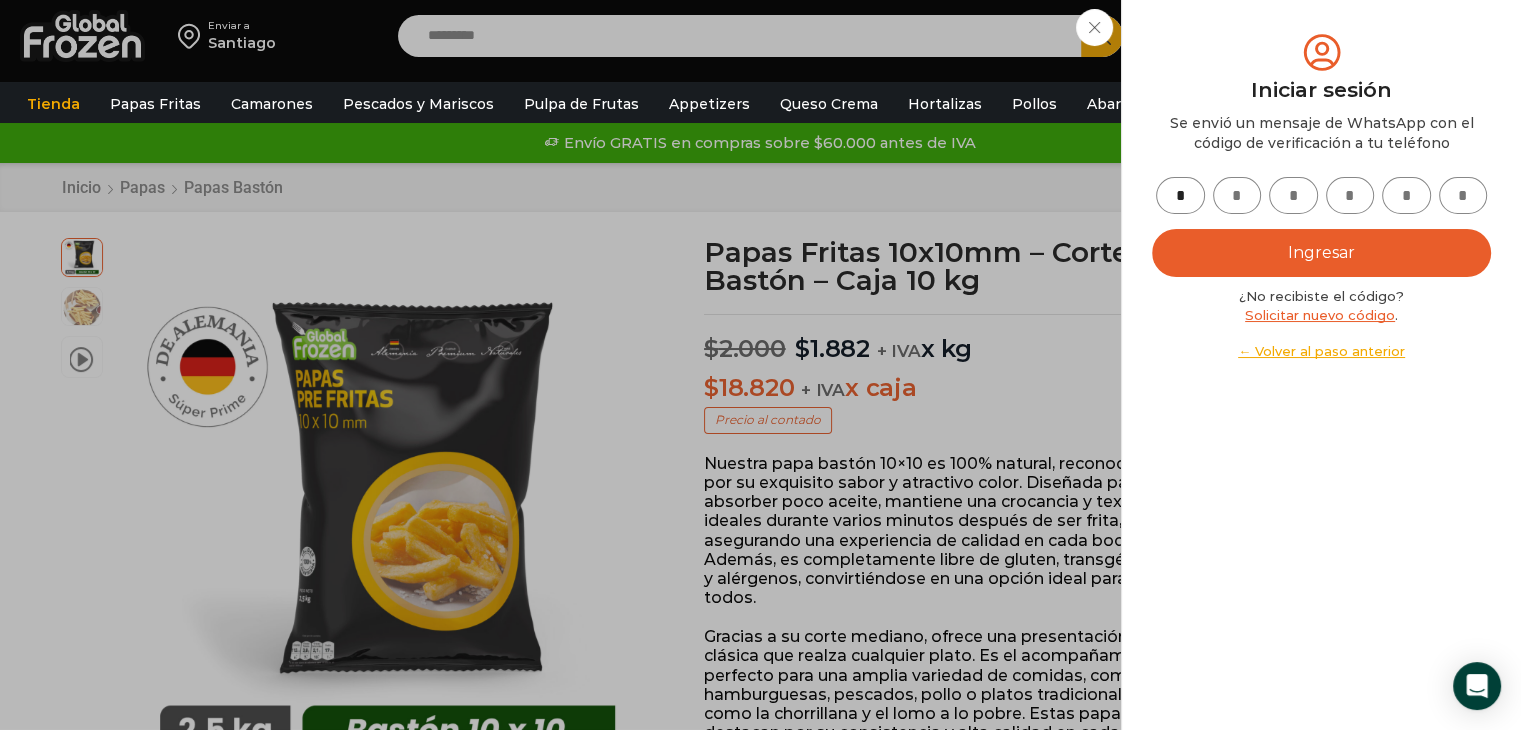 type on "*" 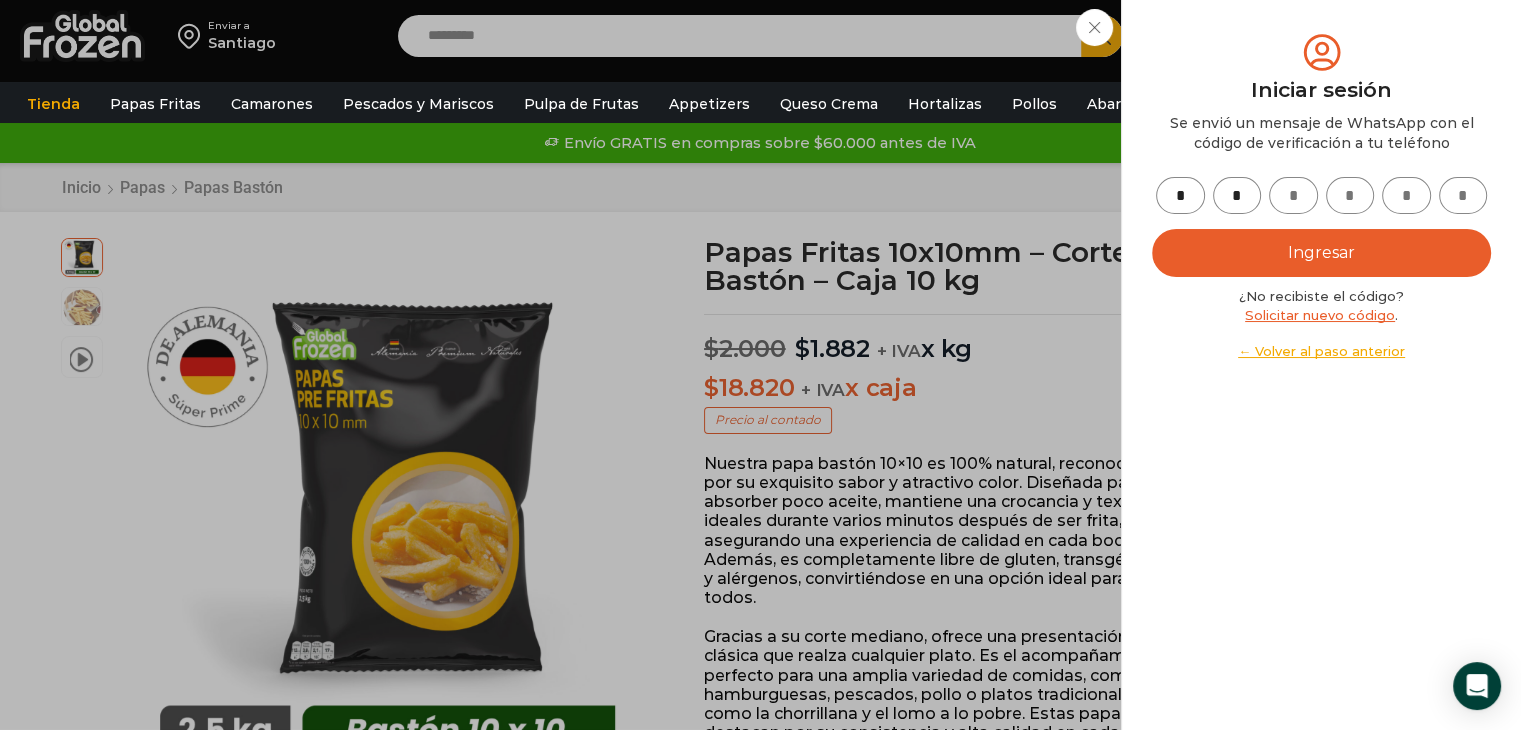 type on "*" 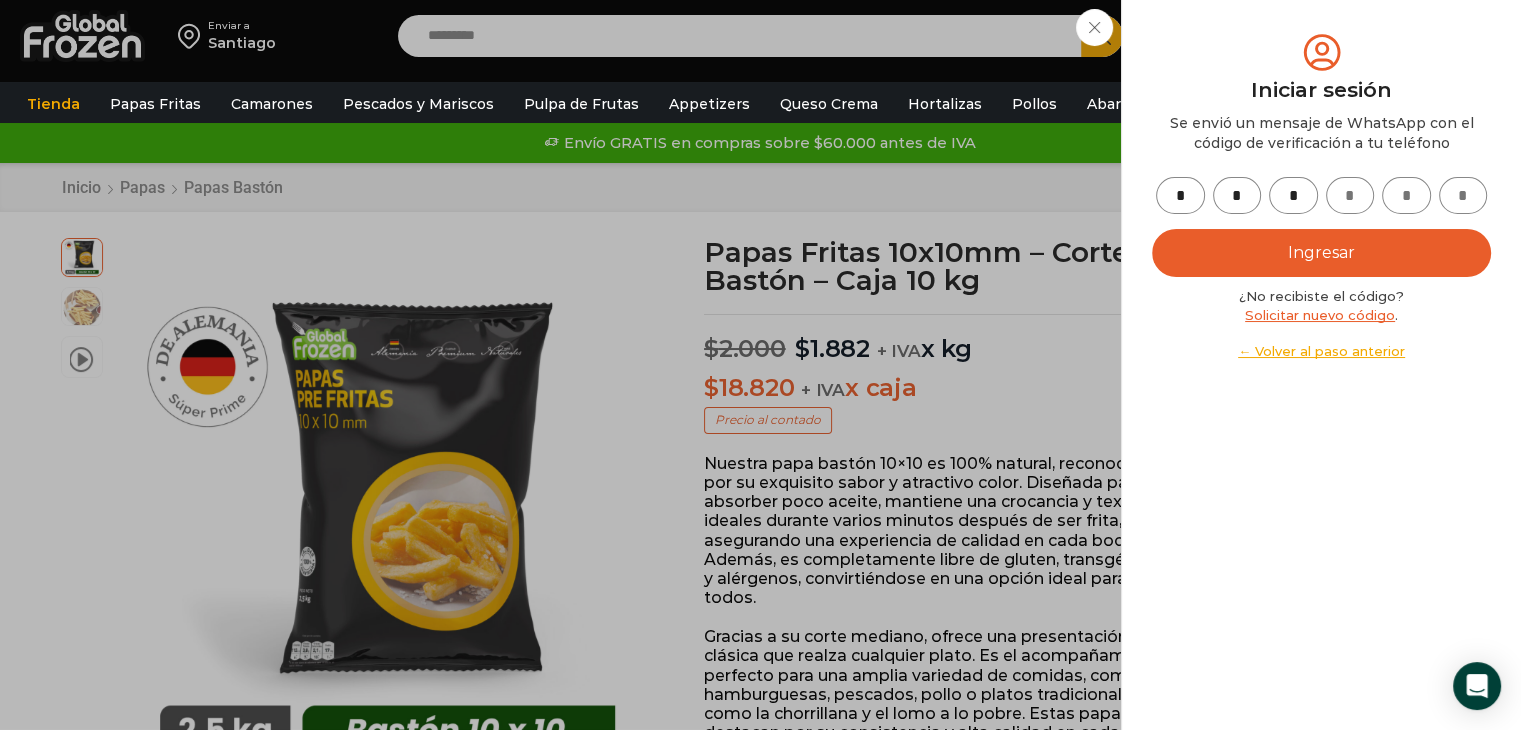 type on "*" 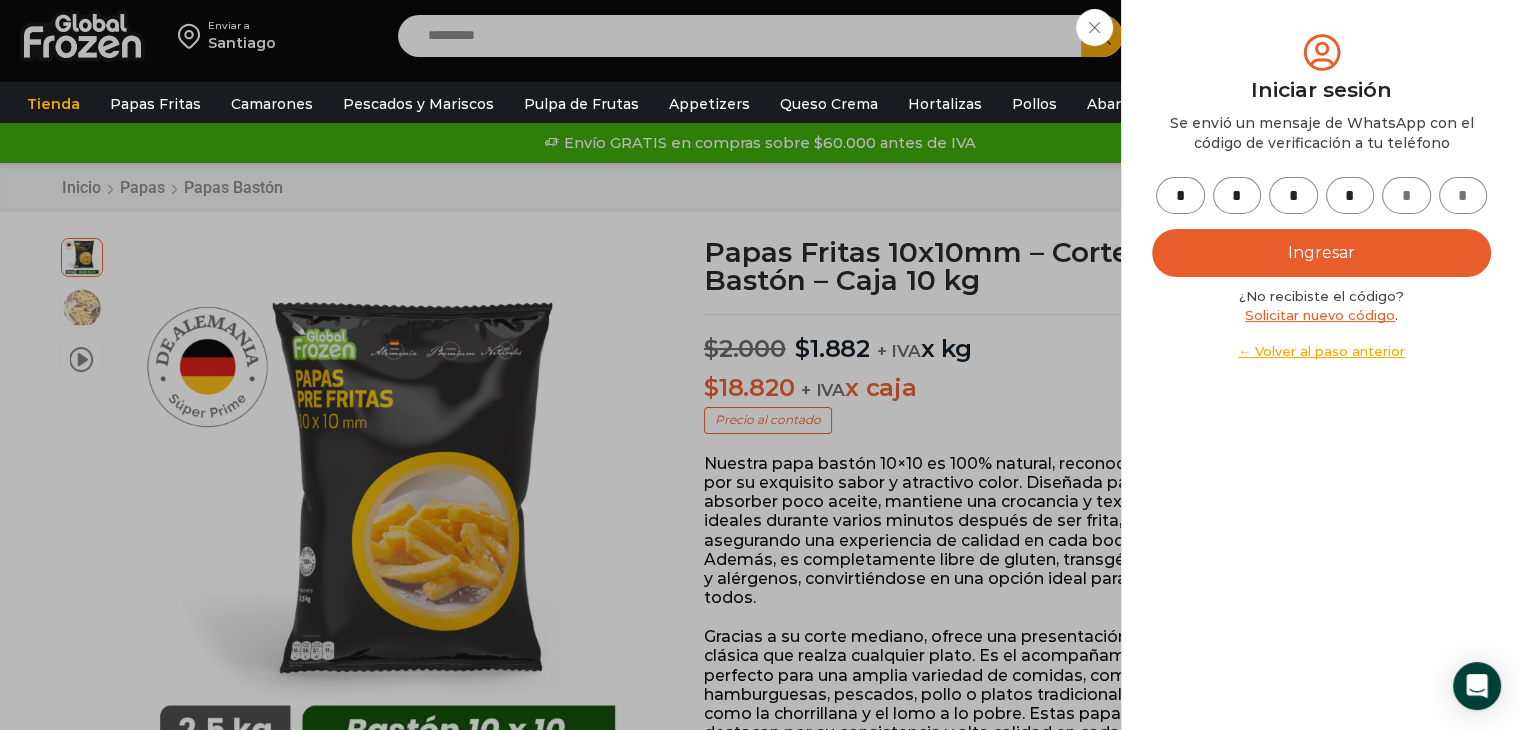 type on "*" 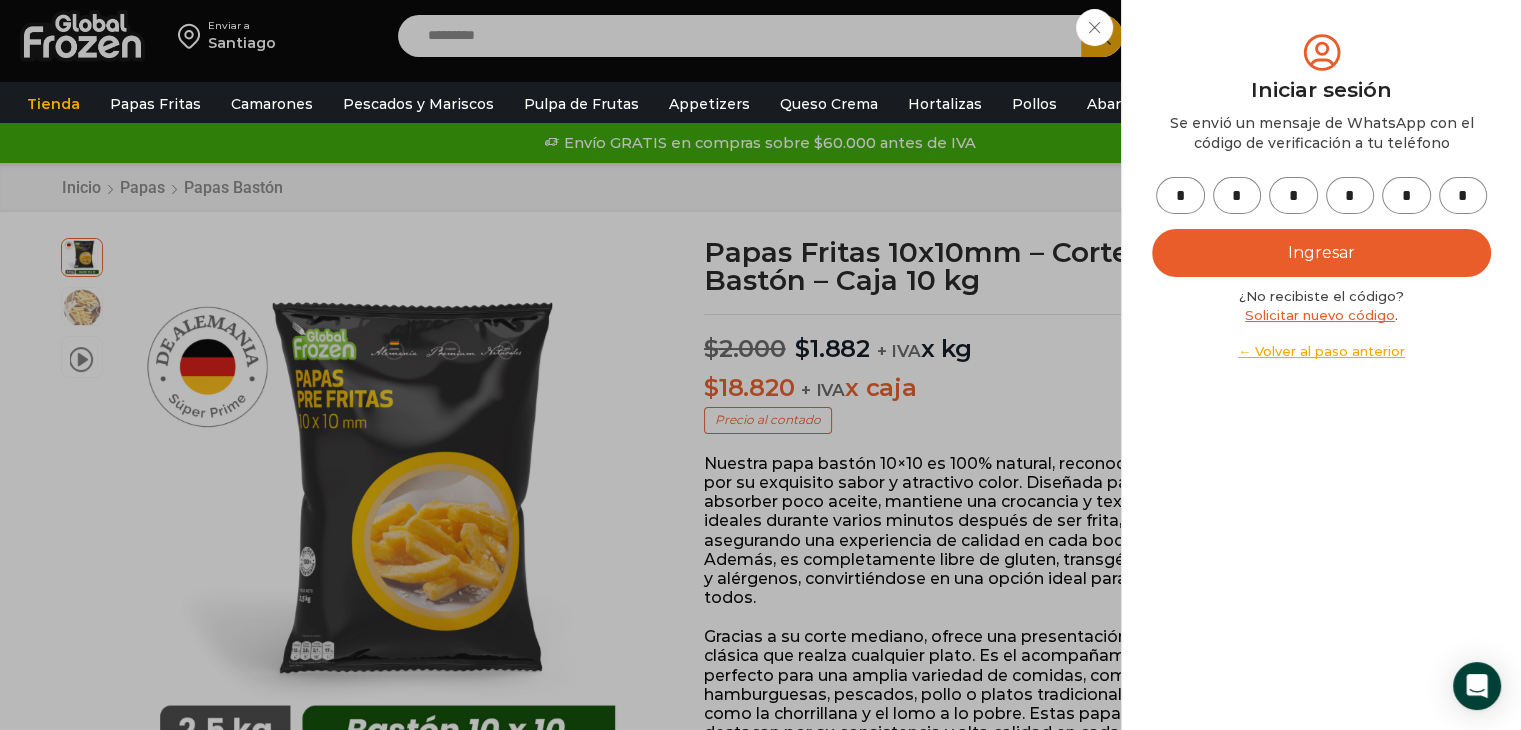 type on "*" 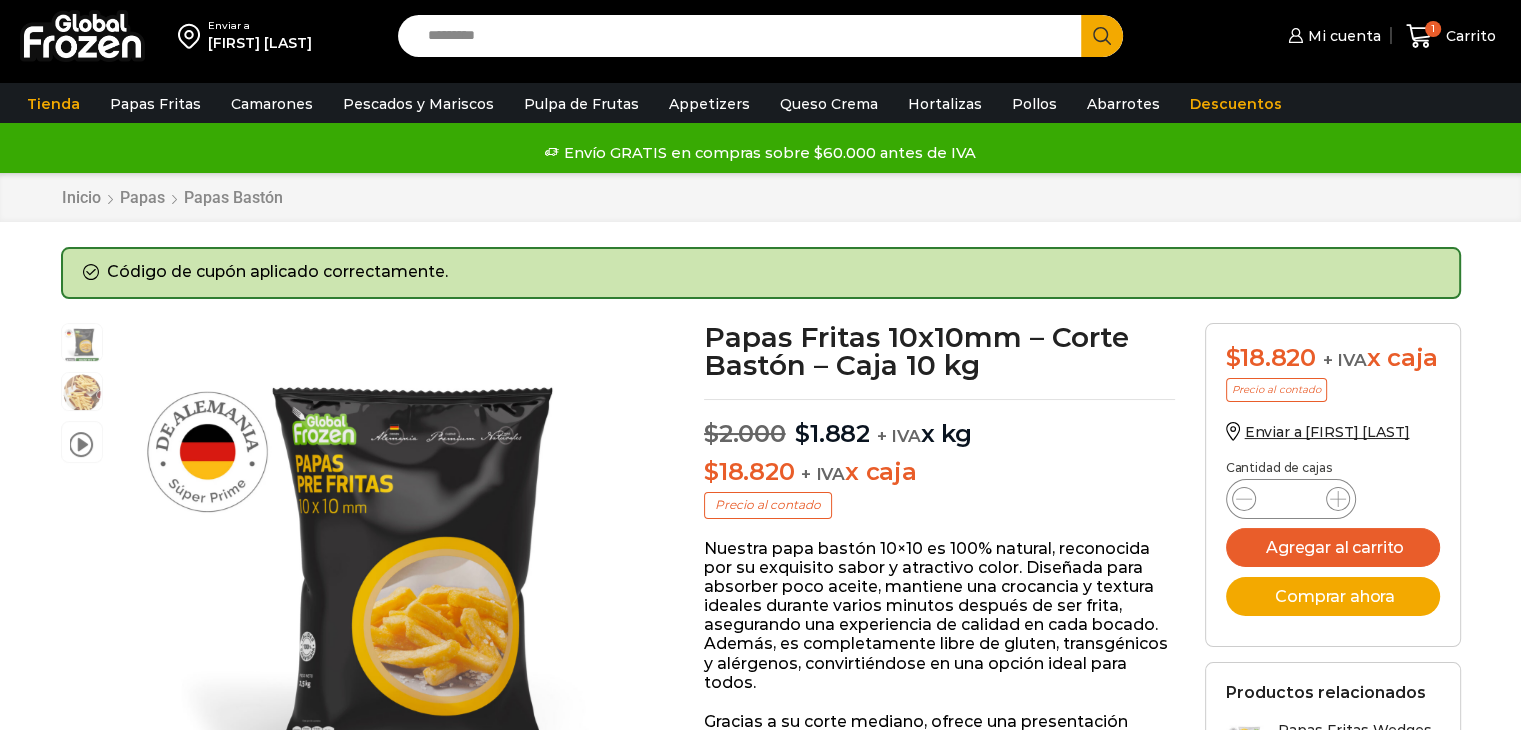 scroll, scrollTop: 0, scrollLeft: 0, axis: both 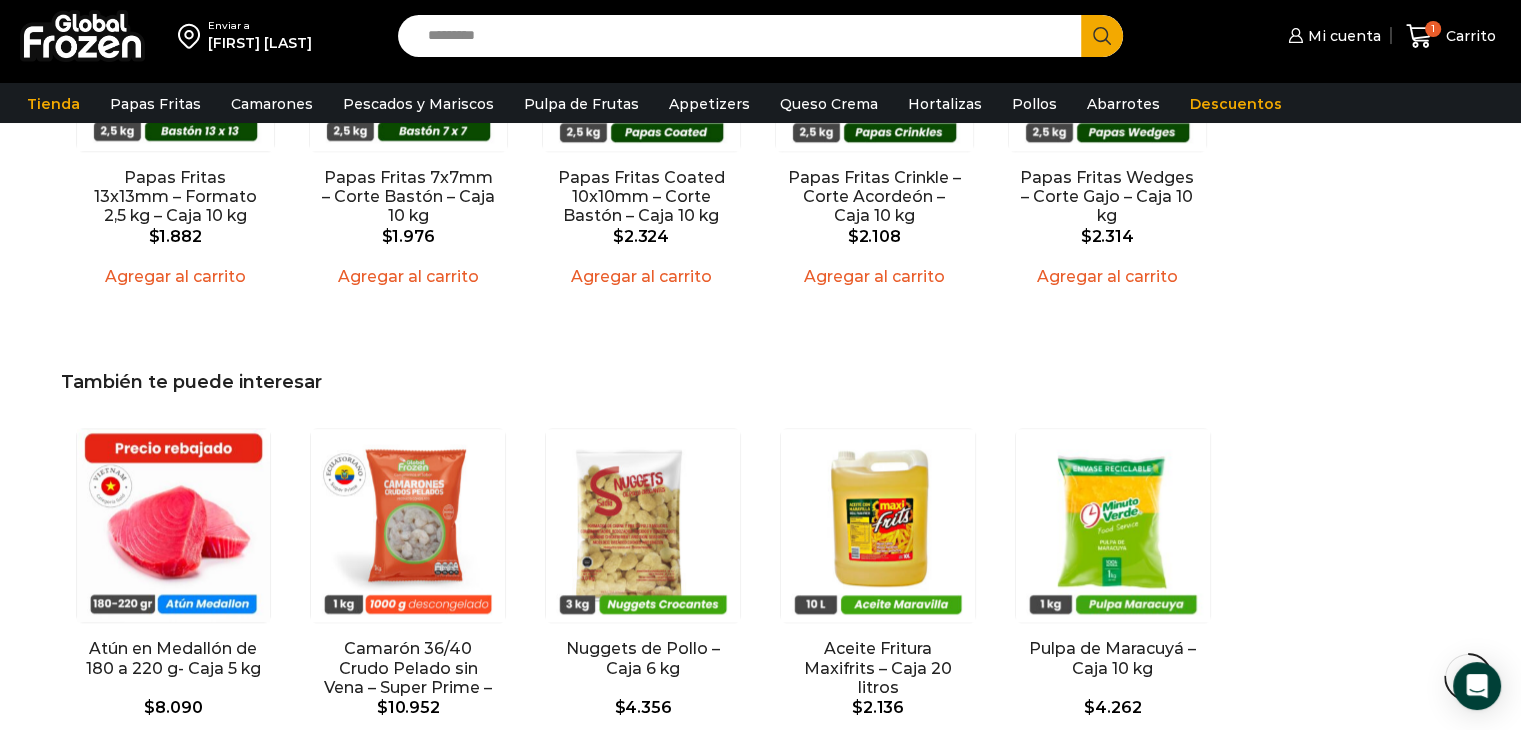 click on "Search input" at bounding box center (745, 36) 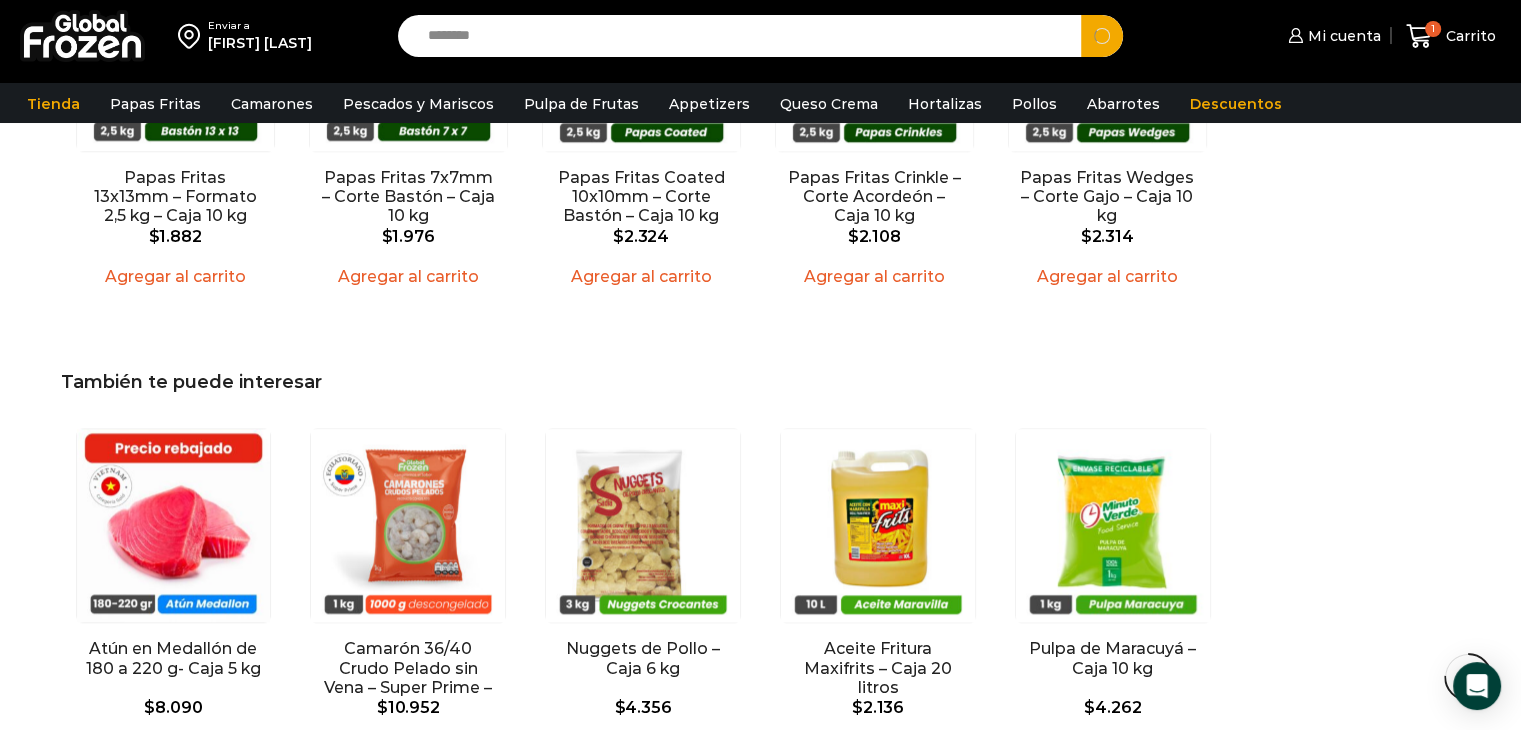 type on "********" 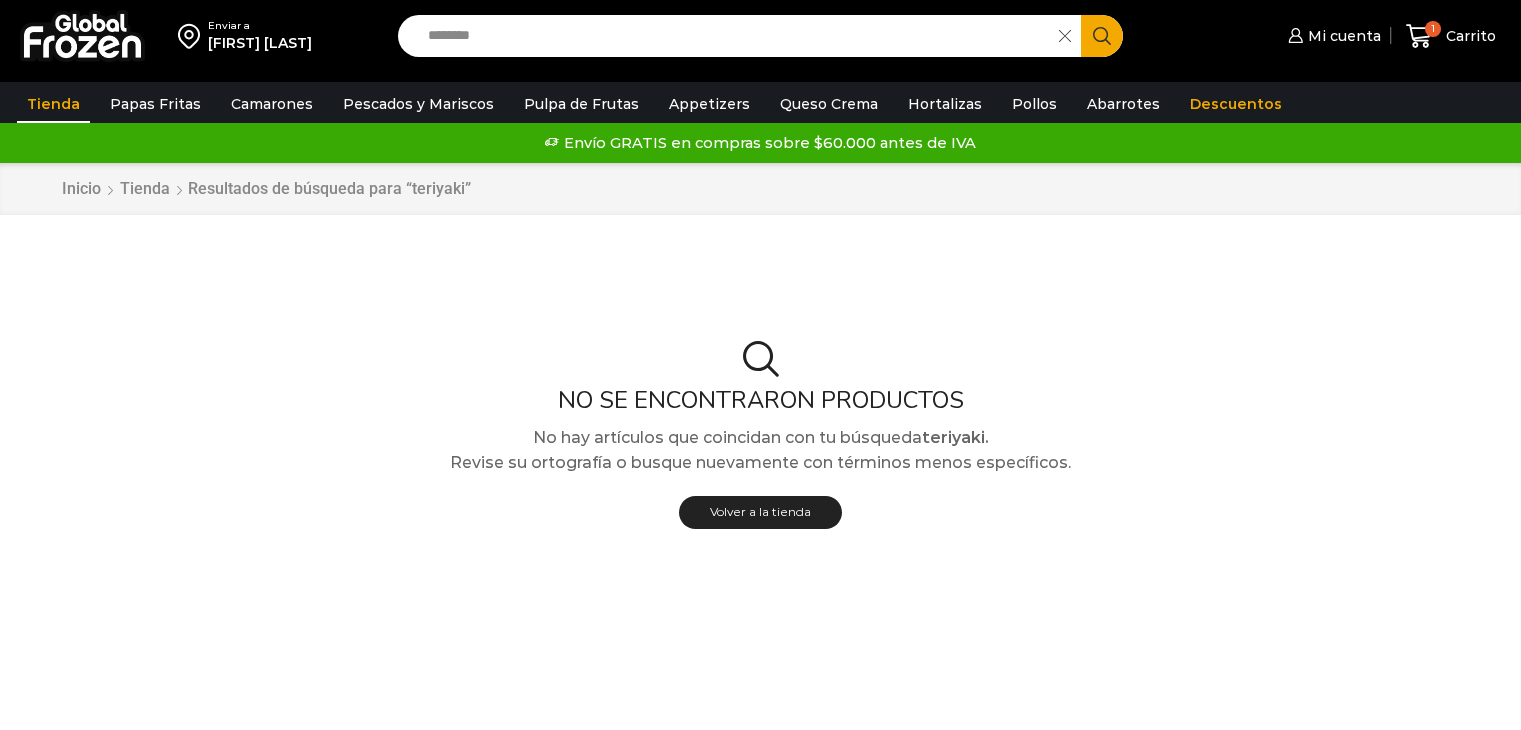 scroll, scrollTop: 0, scrollLeft: 0, axis: both 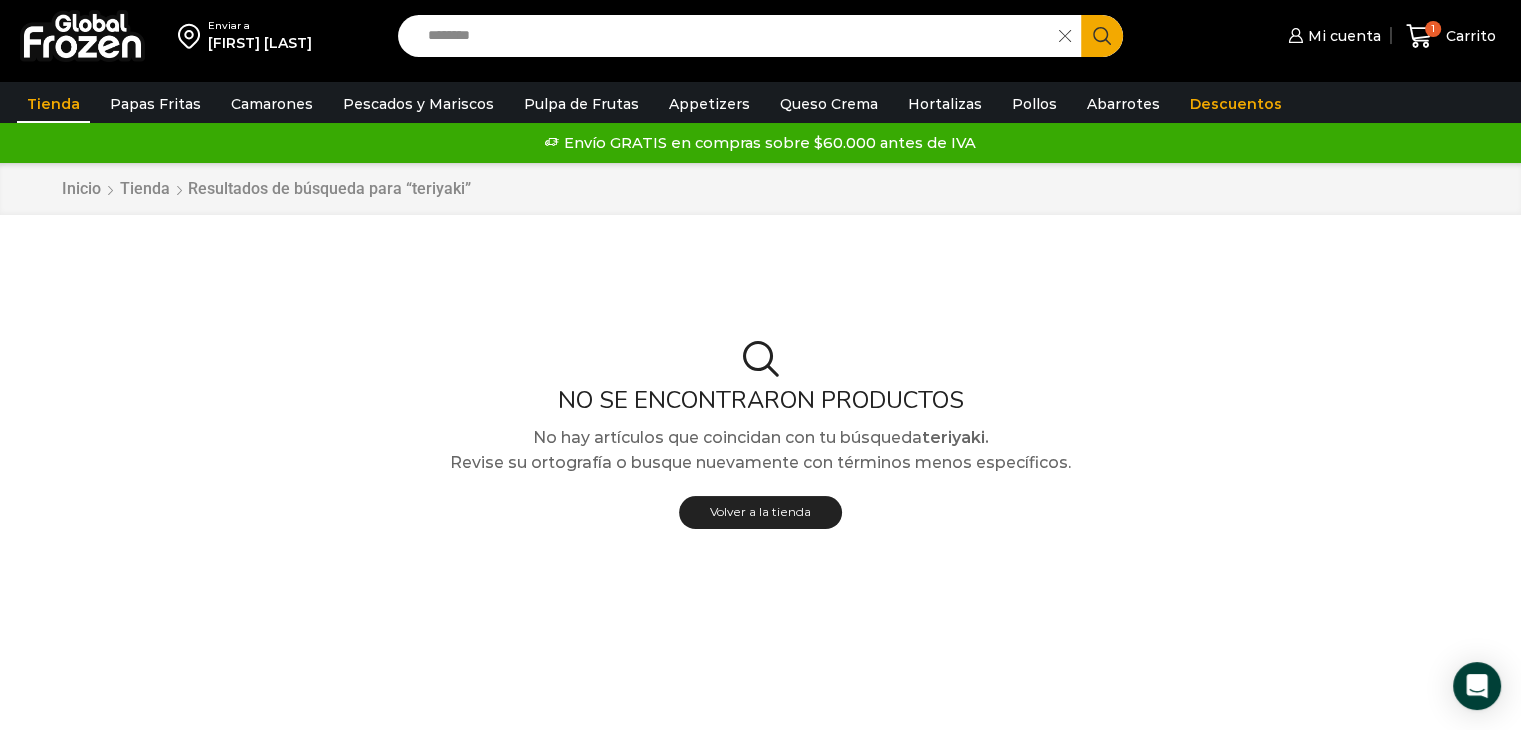 click on "********" at bounding box center [734, 36] 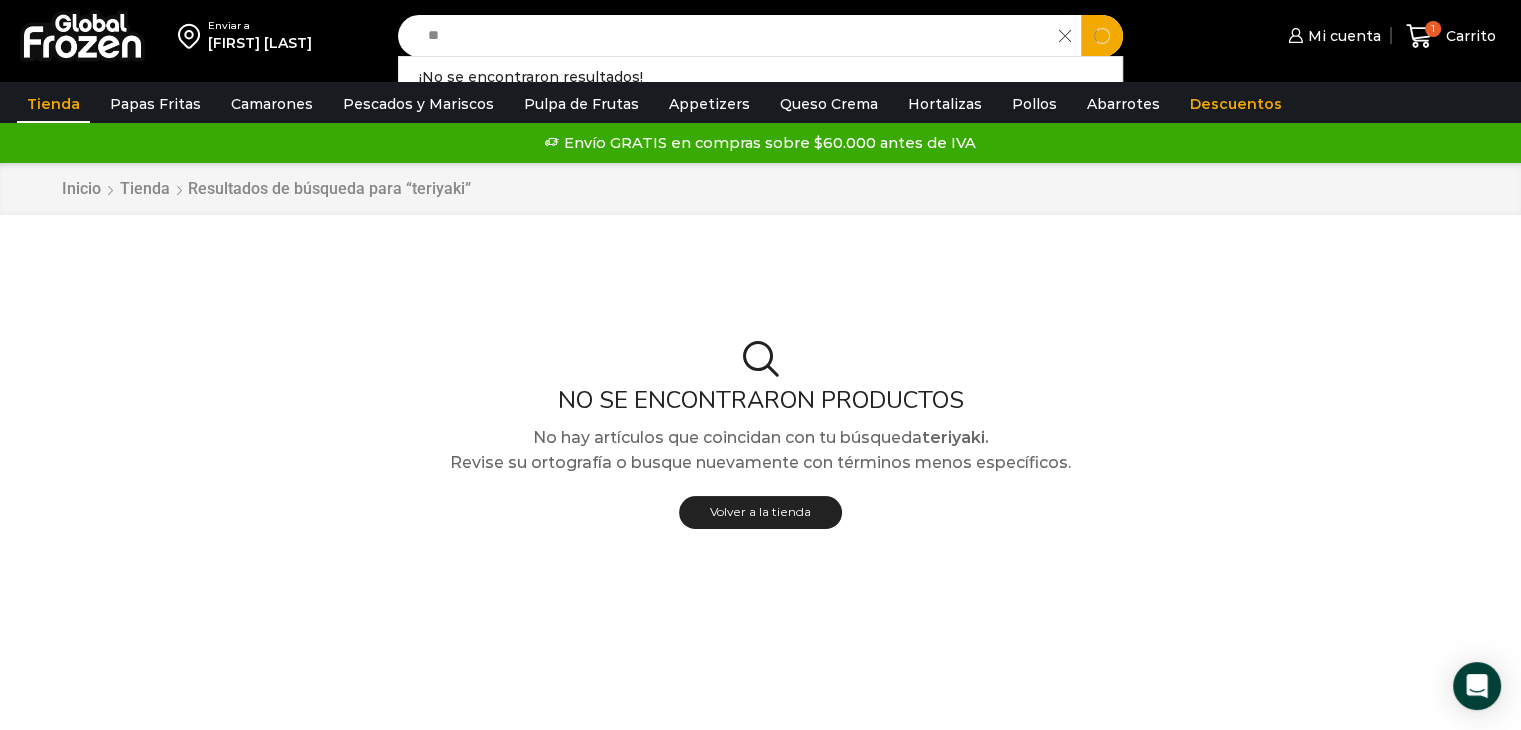 type on "*" 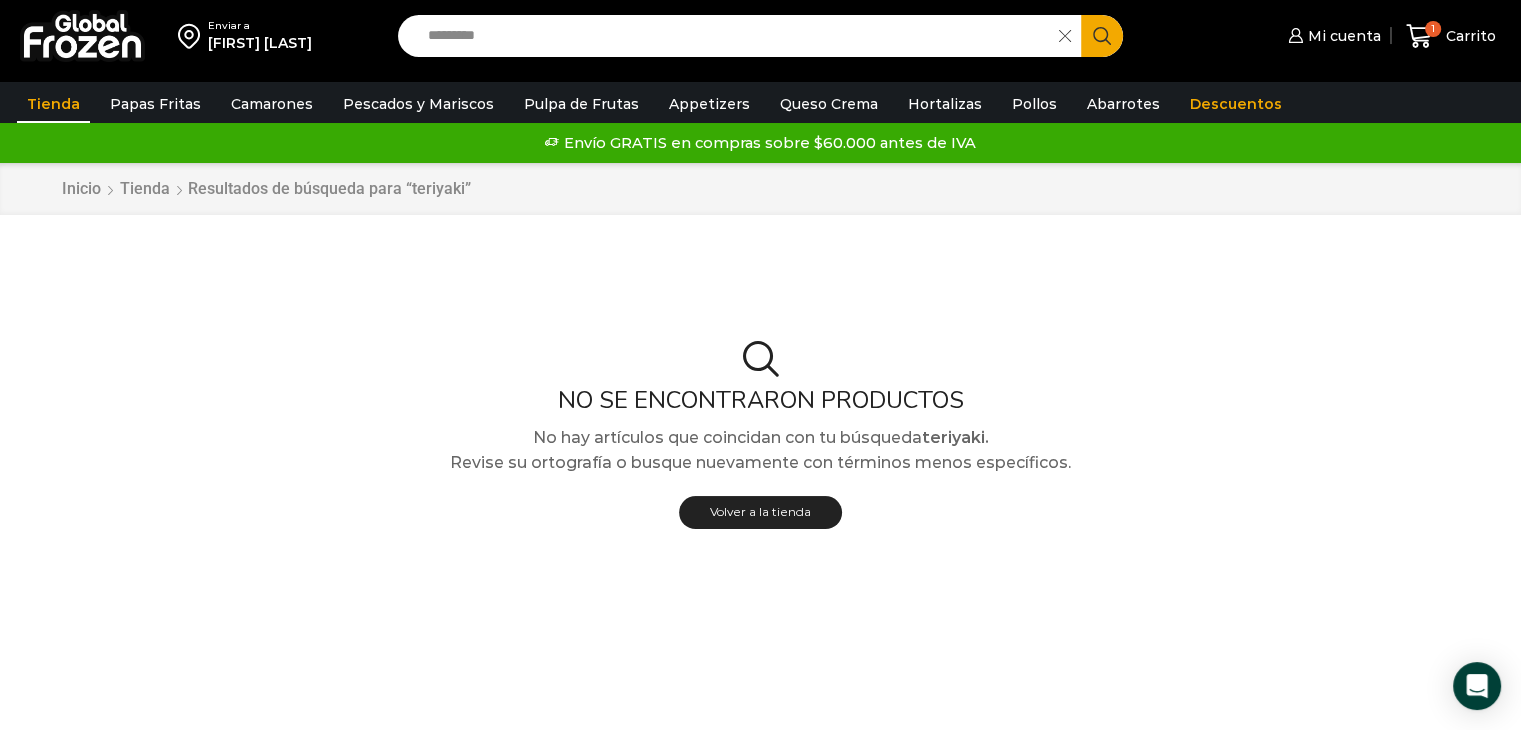 click on "Search input" at bounding box center [734, 36] 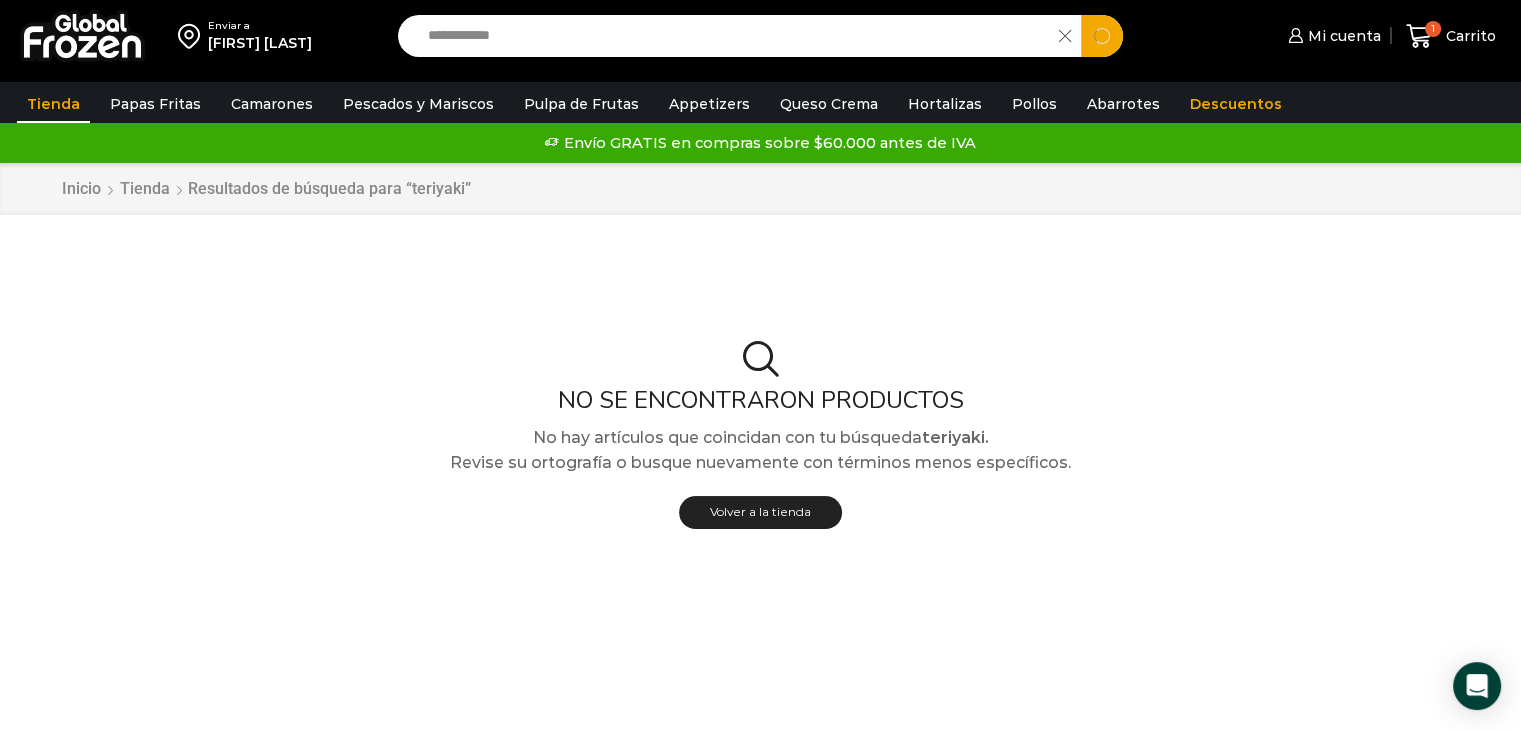 type on "**********" 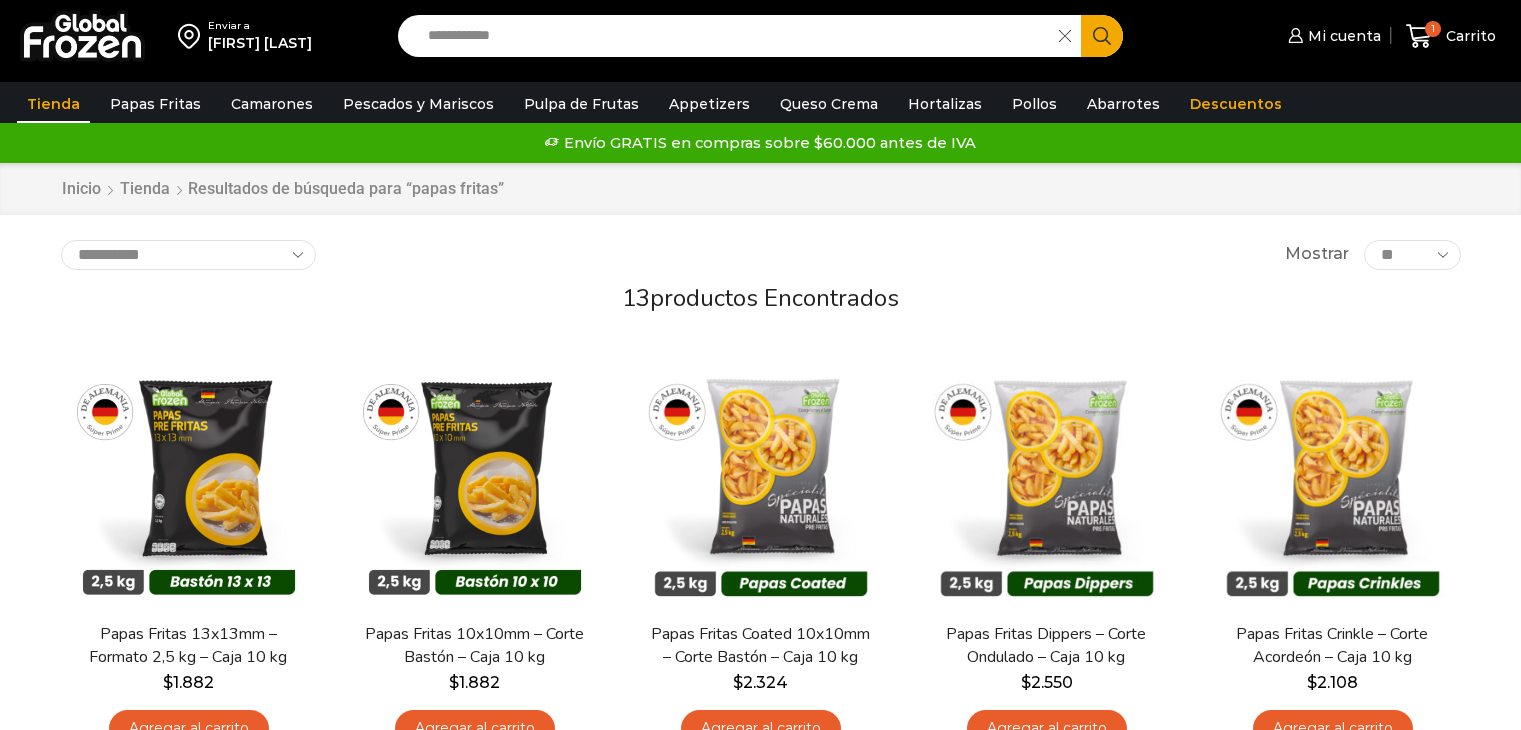 scroll, scrollTop: 0, scrollLeft: 0, axis: both 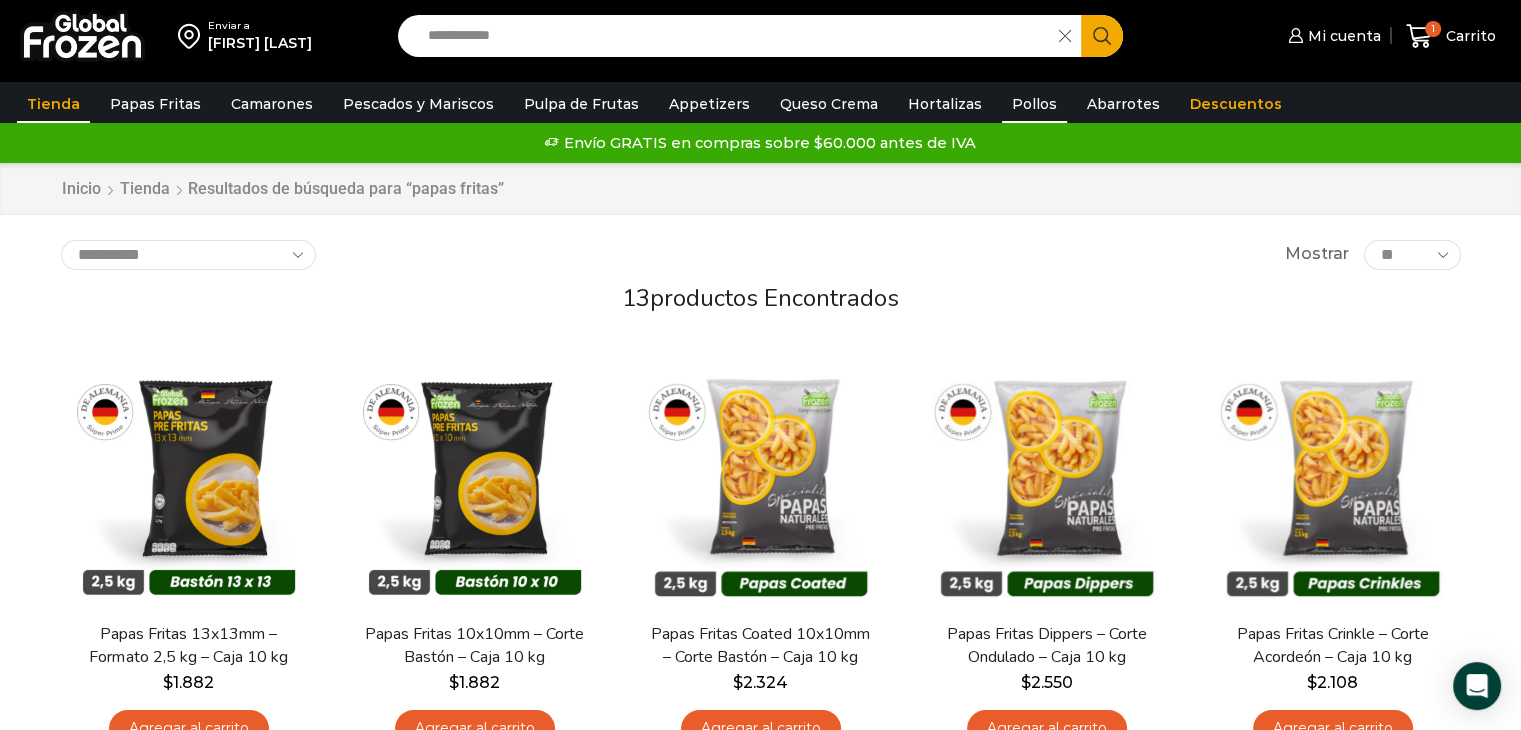click on "Pollos" at bounding box center [1034, 104] 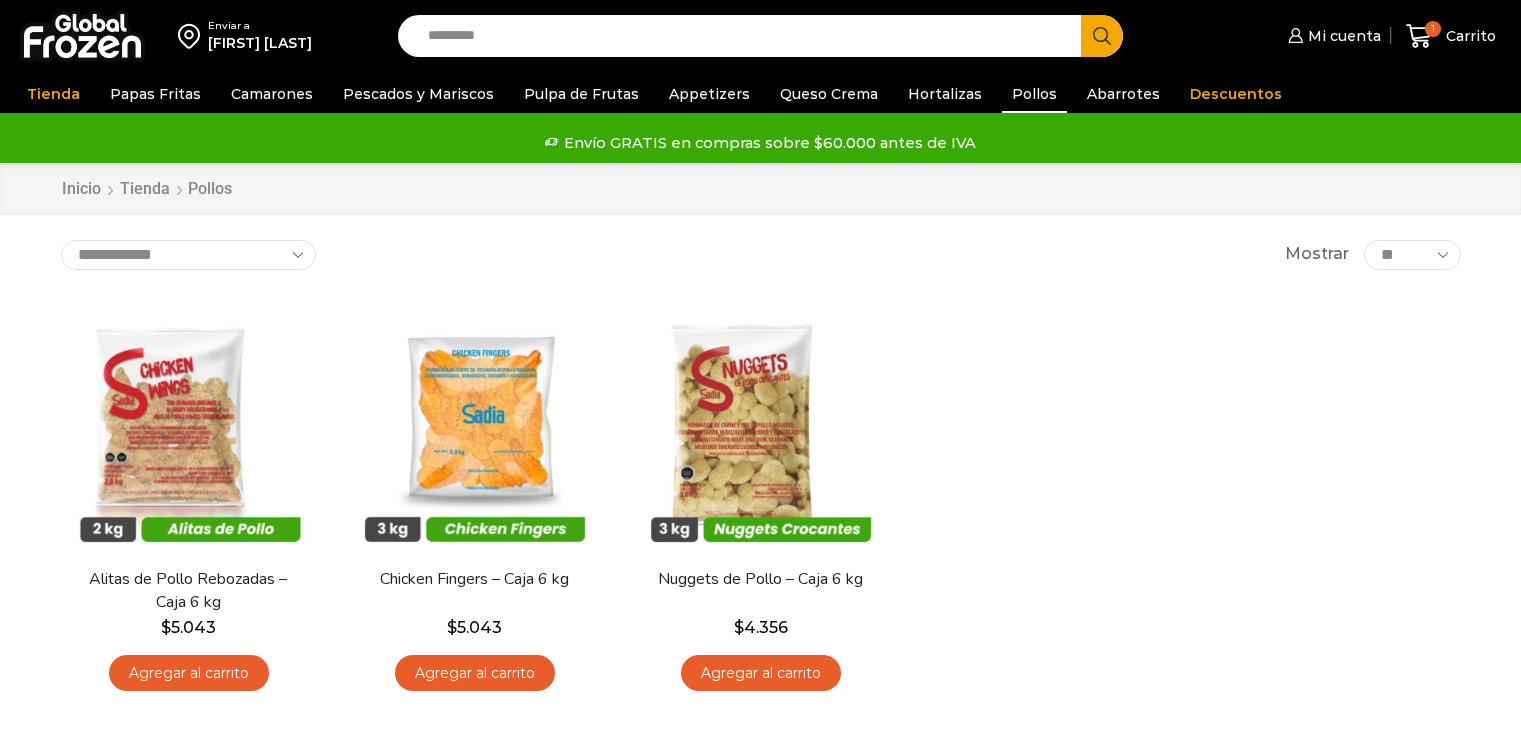 scroll, scrollTop: 0, scrollLeft: 0, axis: both 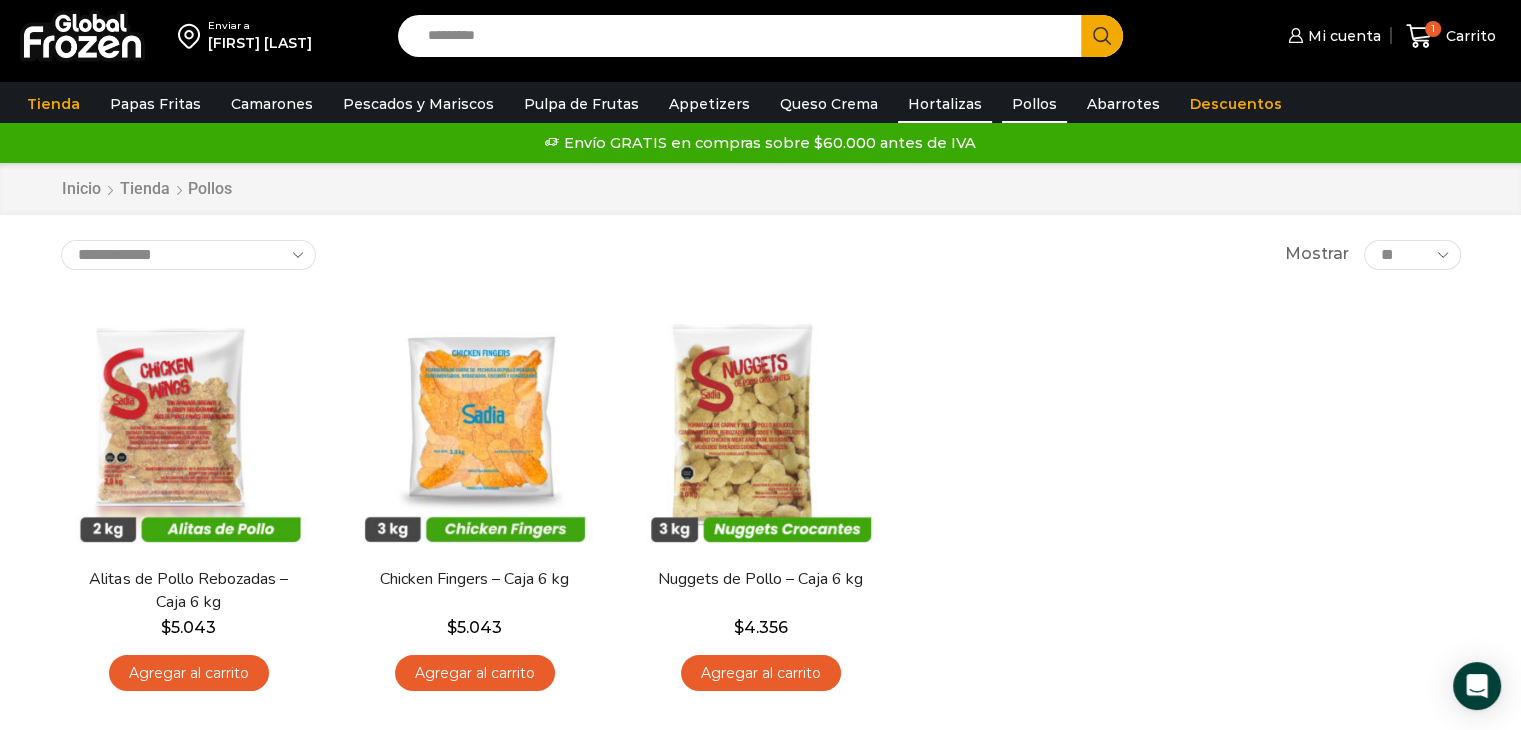 click on "Hortalizas" at bounding box center [945, 104] 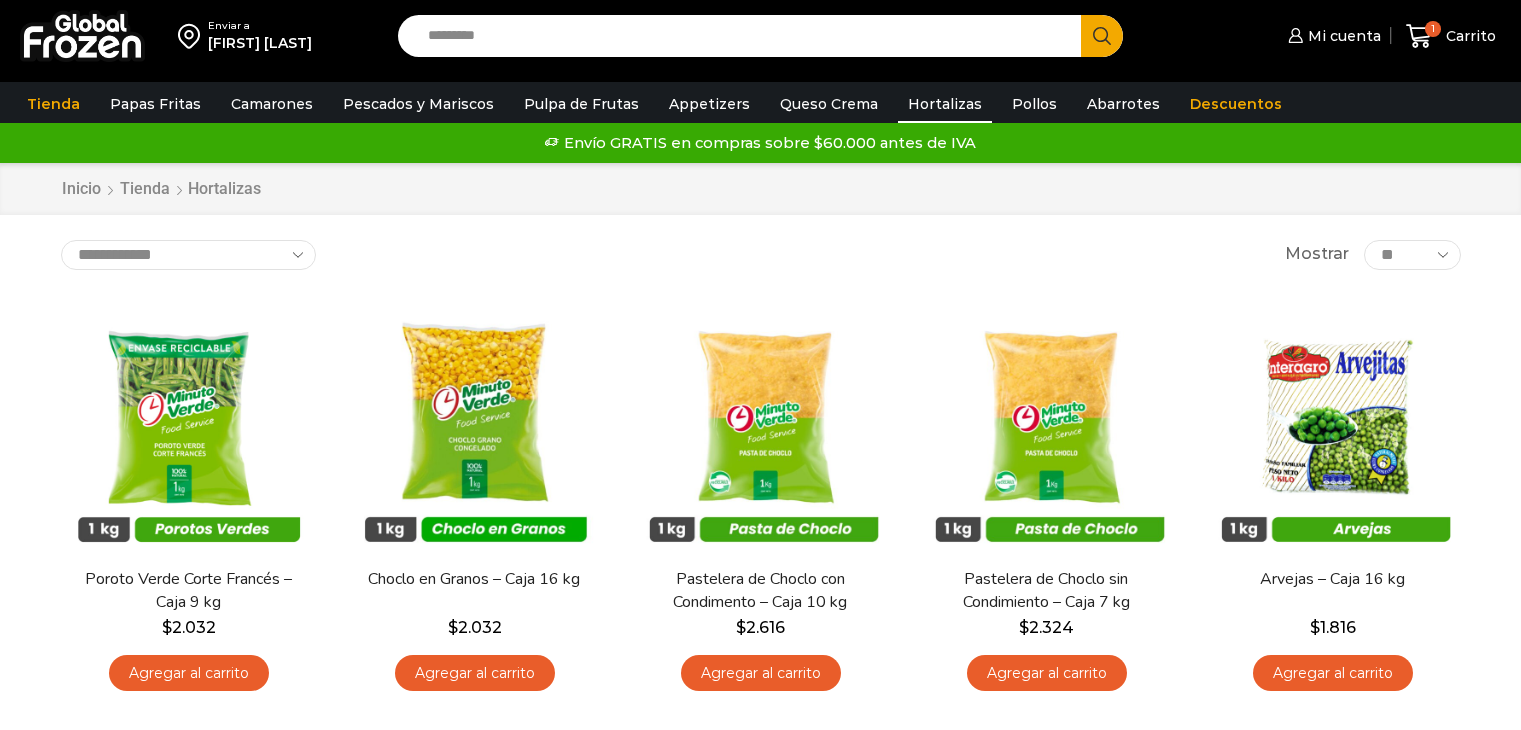 scroll, scrollTop: 0, scrollLeft: 0, axis: both 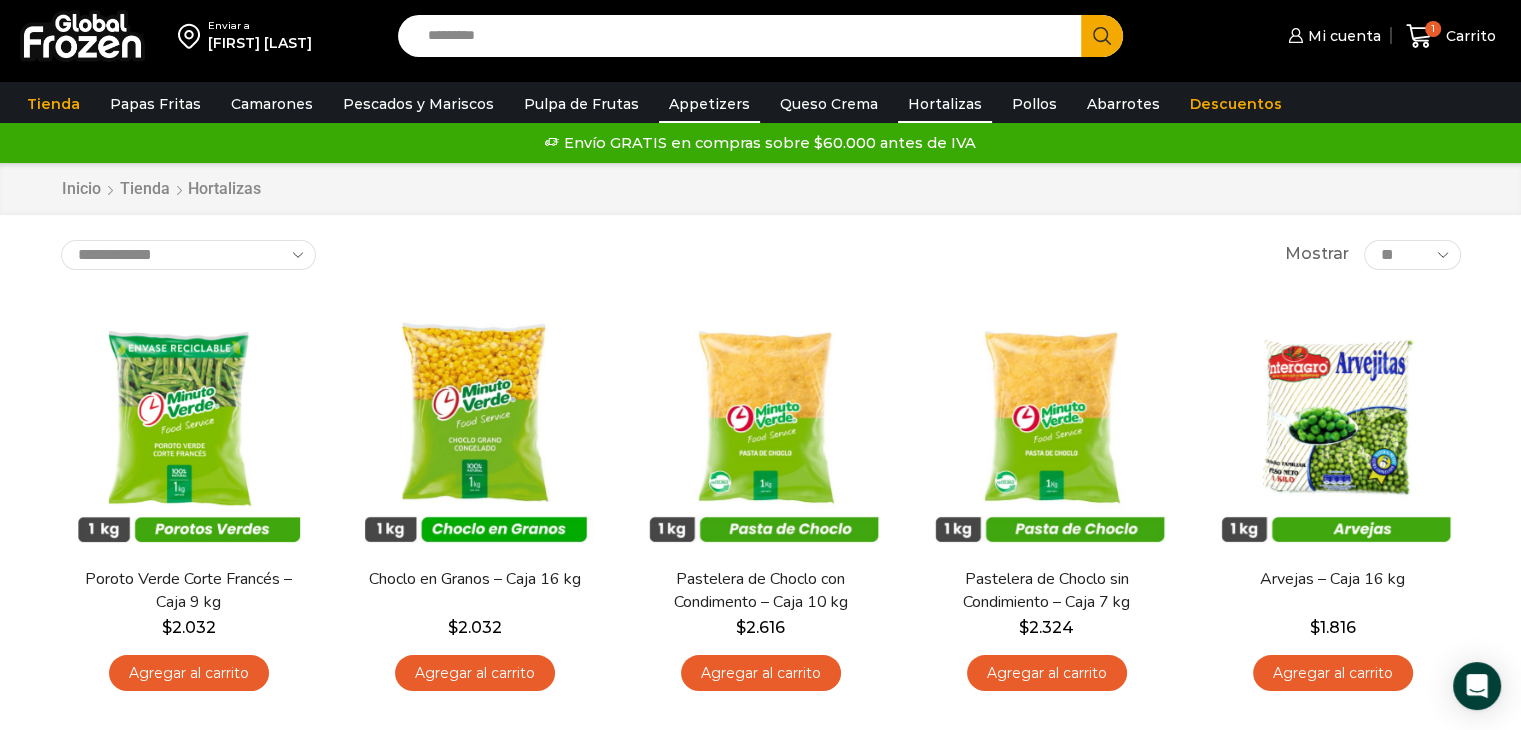 click on "Appetizers" at bounding box center [709, 104] 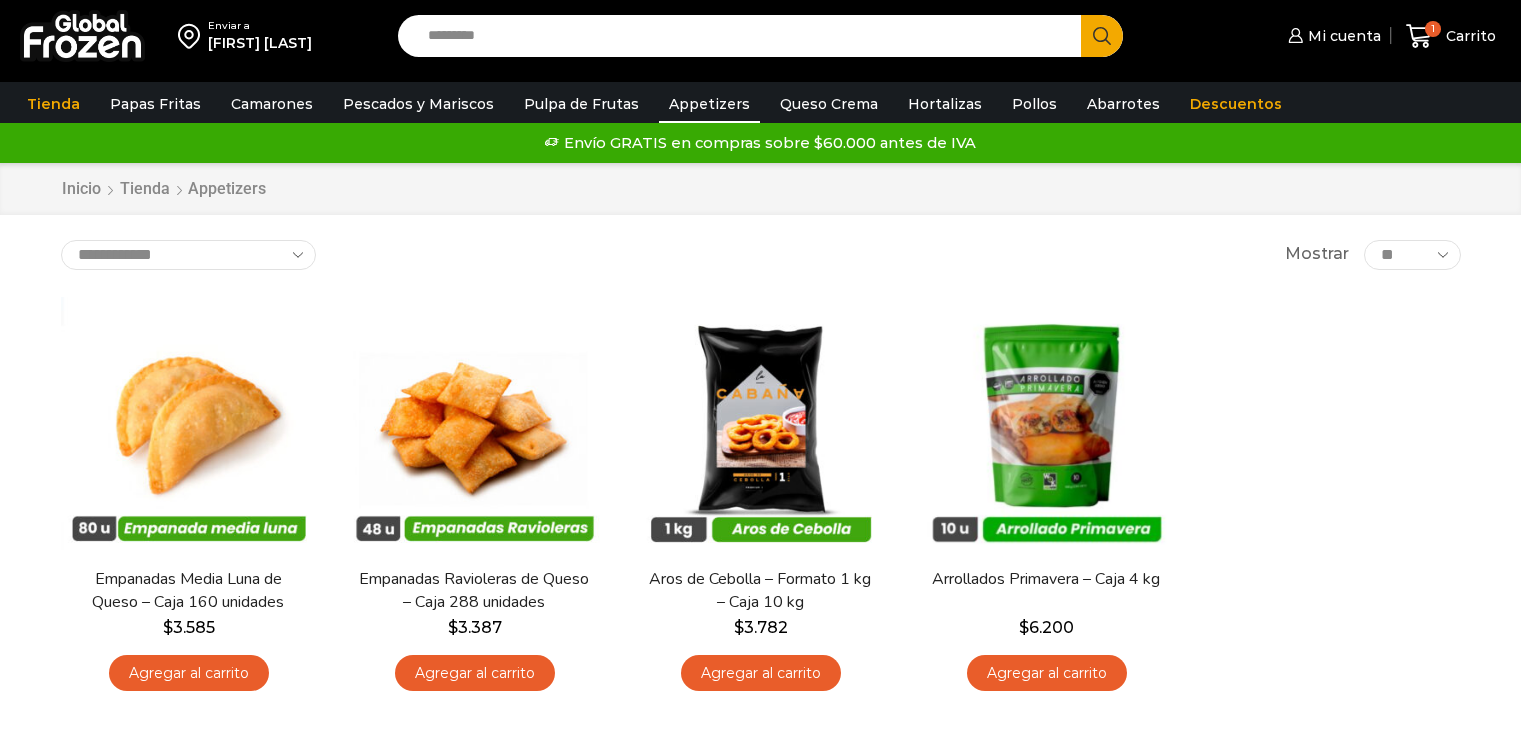 scroll, scrollTop: 0, scrollLeft: 0, axis: both 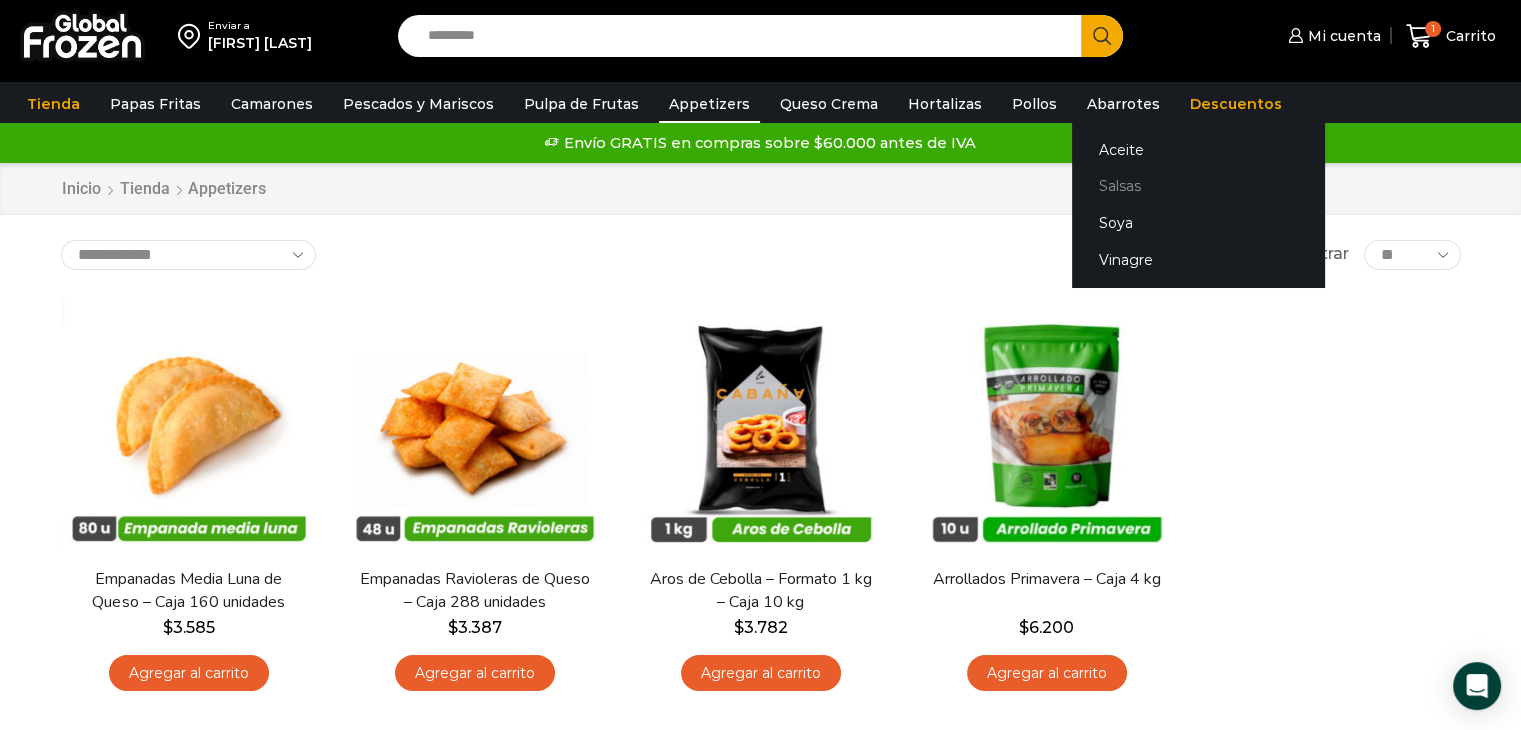 click on "Salsas" at bounding box center (1198, 186) 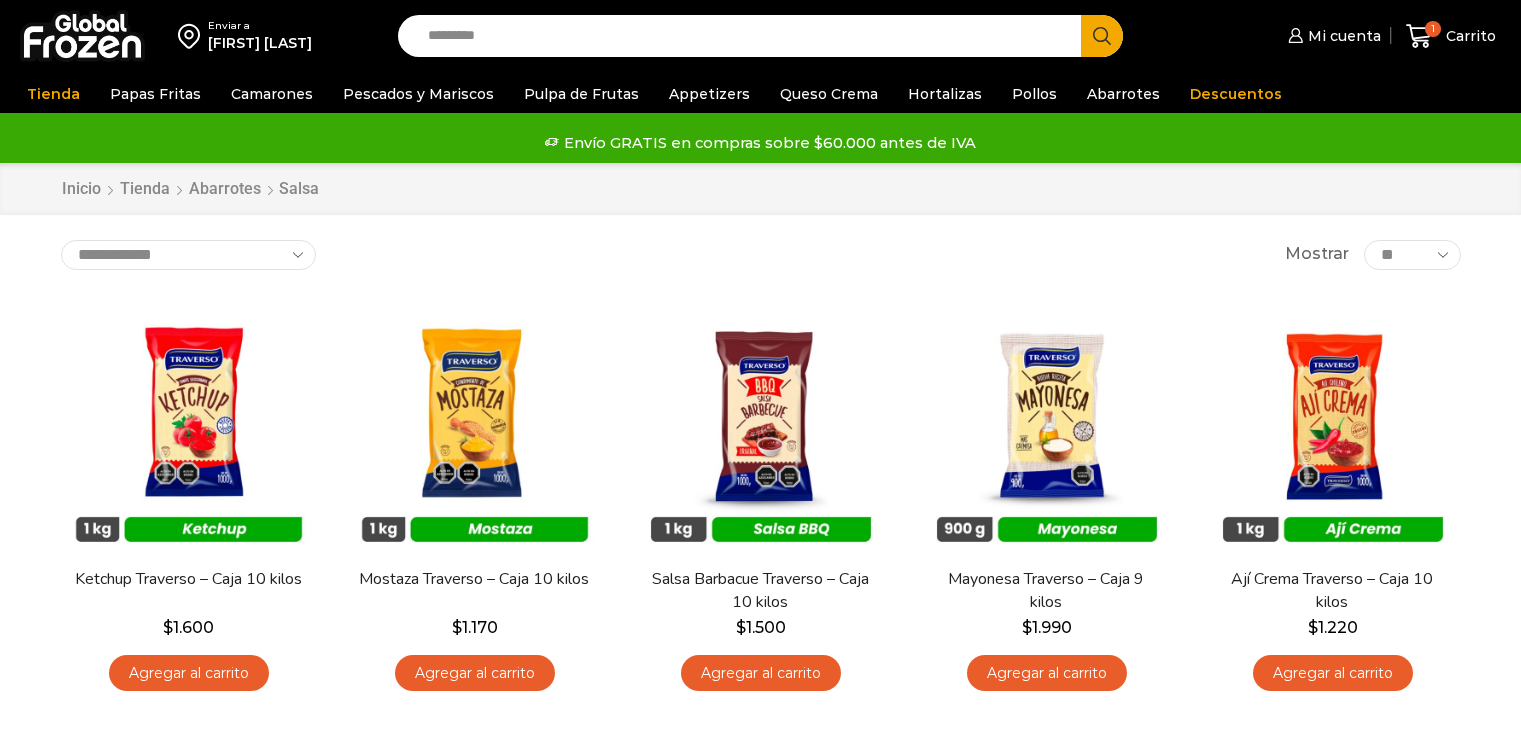 scroll, scrollTop: 0, scrollLeft: 0, axis: both 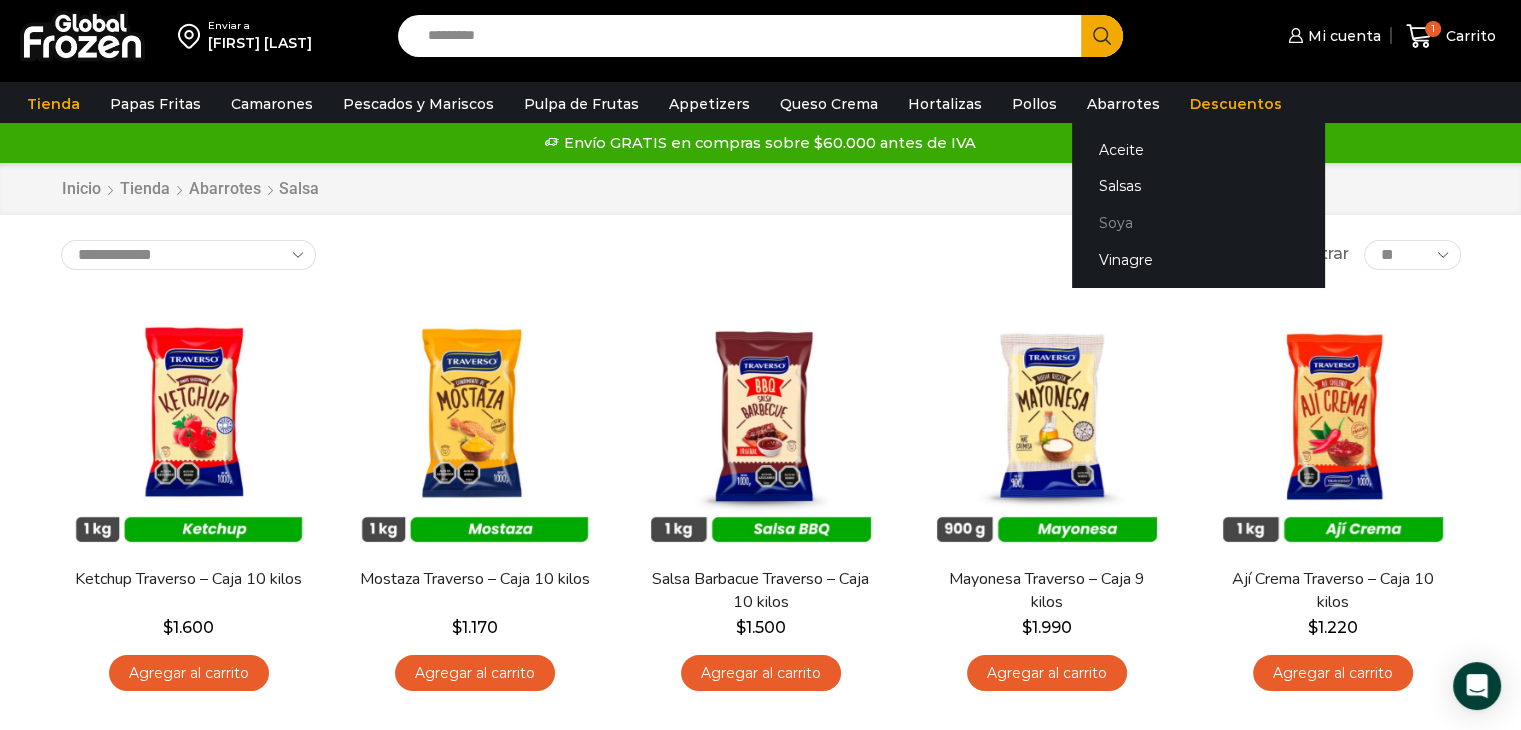click on "Soya" at bounding box center (1198, 223) 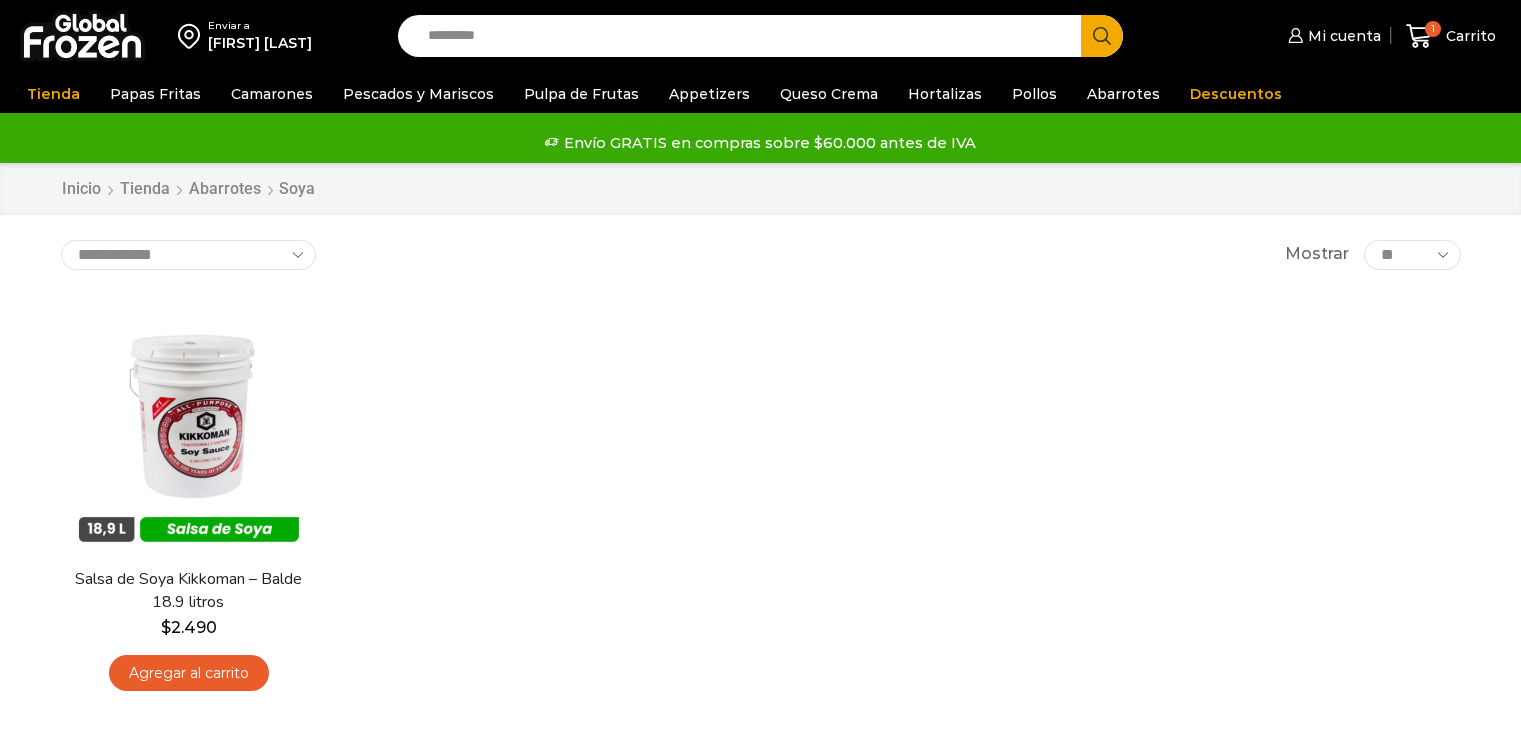 scroll, scrollTop: 0, scrollLeft: 0, axis: both 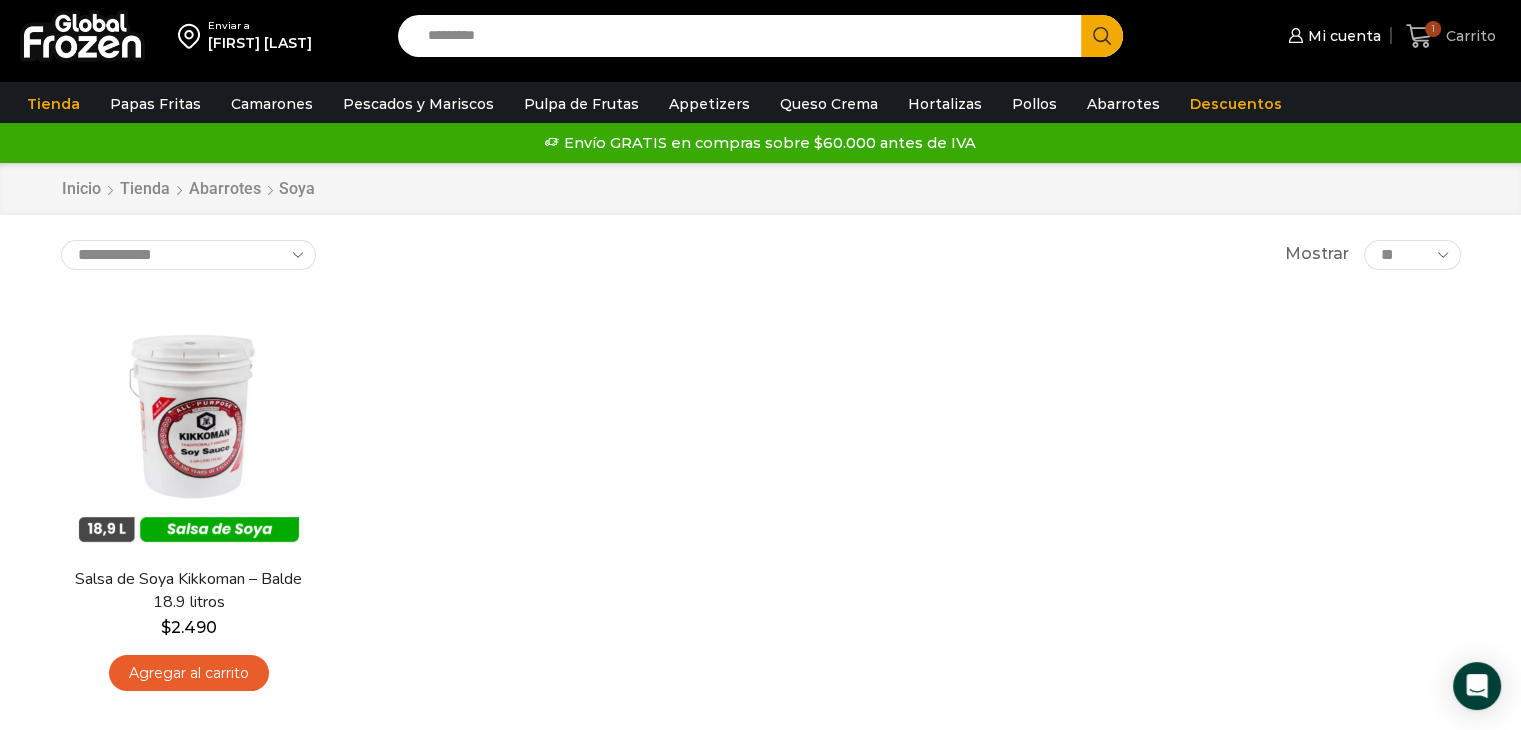 click on "Carrito" at bounding box center (1468, 36) 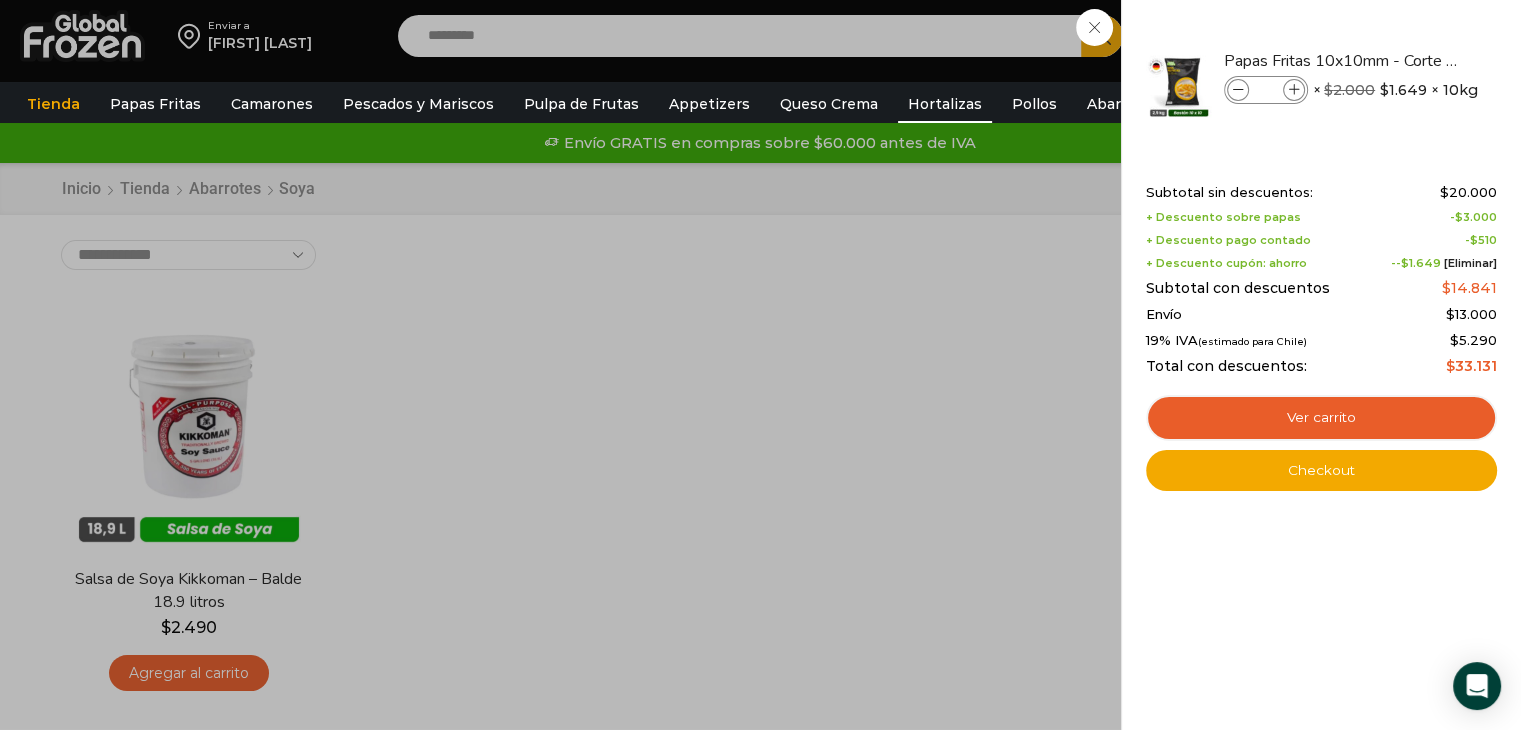 drag, startPoint x: 1051, startPoint y: 362, endPoint x: 883, endPoint y: 110, distance: 302.8663 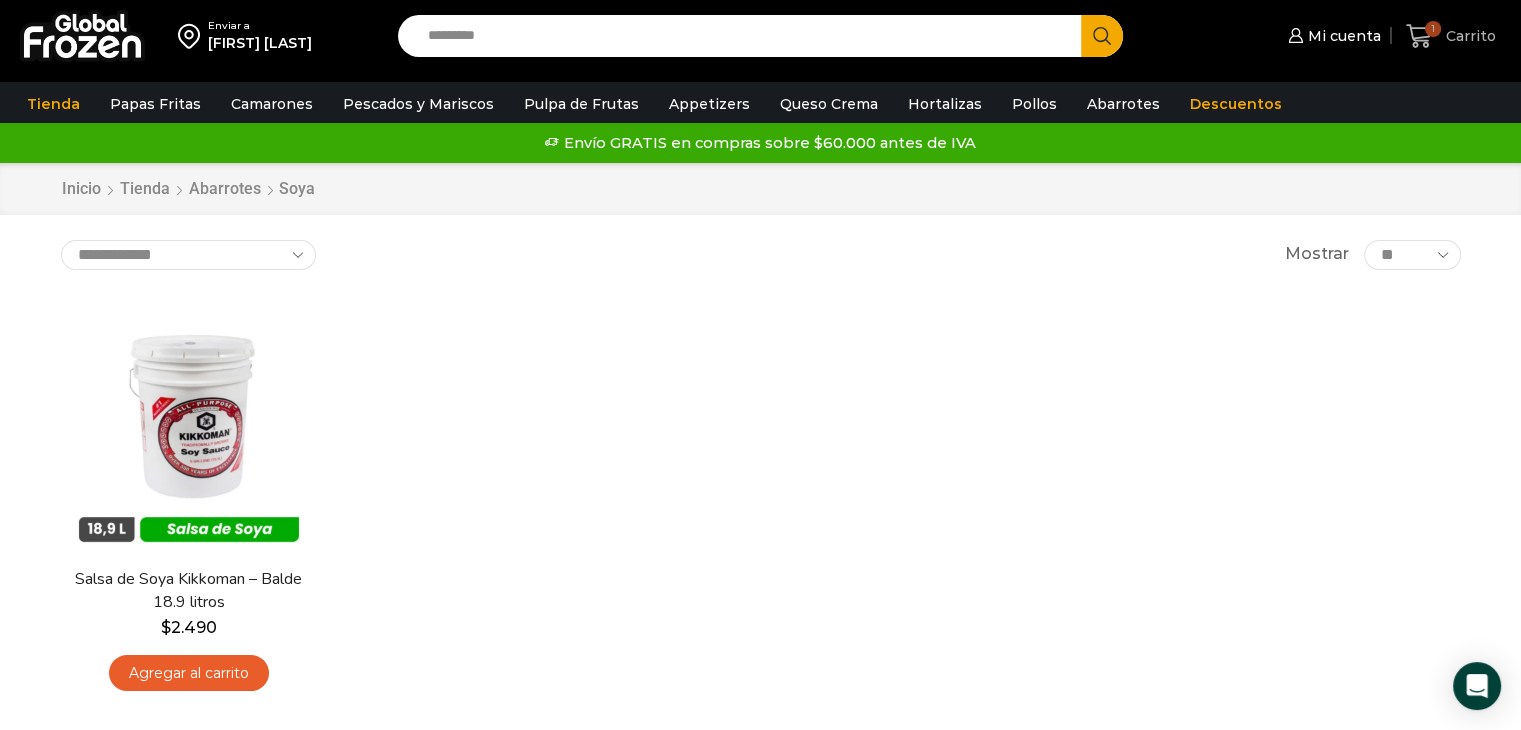 click on "1" at bounding box center (1423, 36) 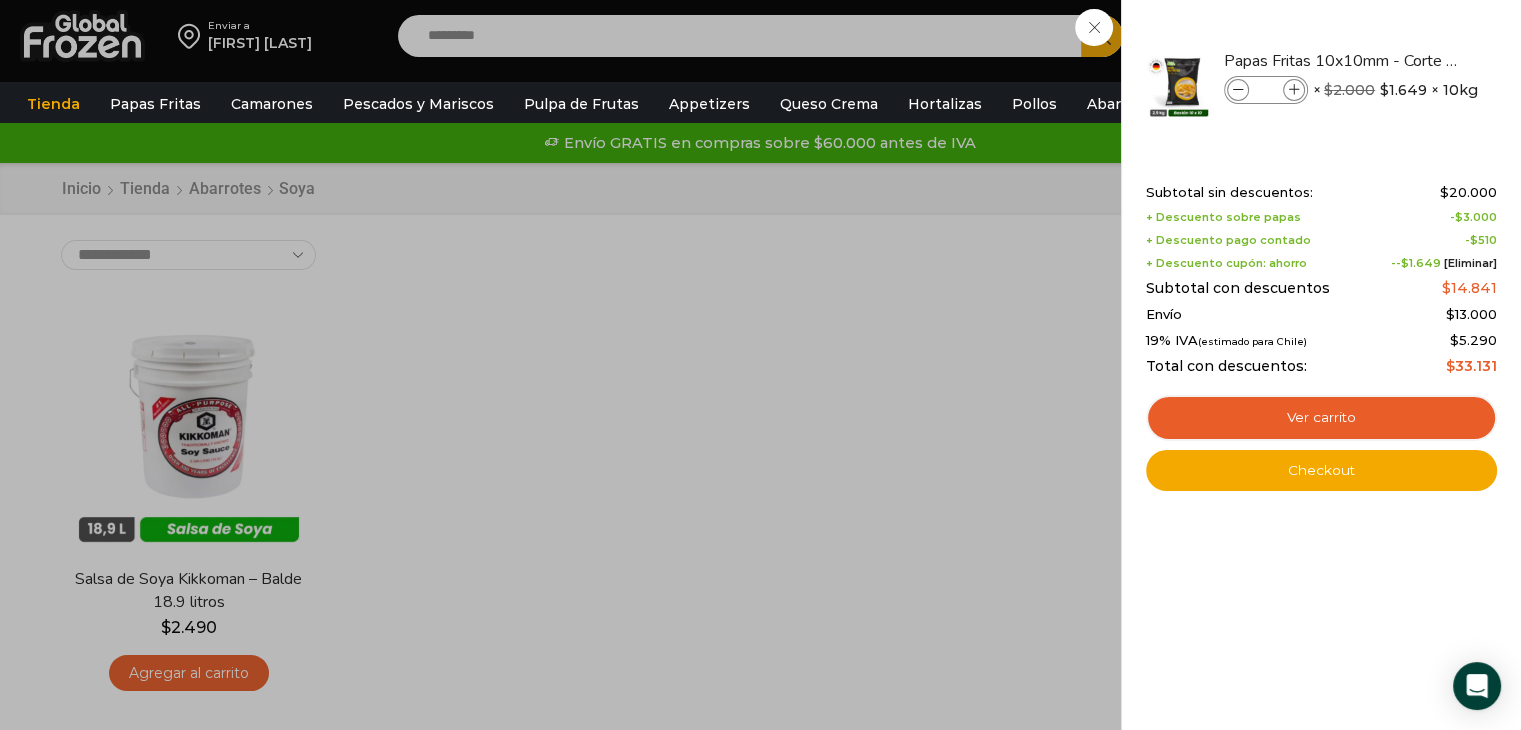 drag, startPoint x: 895, startPoint y: 460, endPoint x: 836, endPoint y: 281, distance: 188.47281 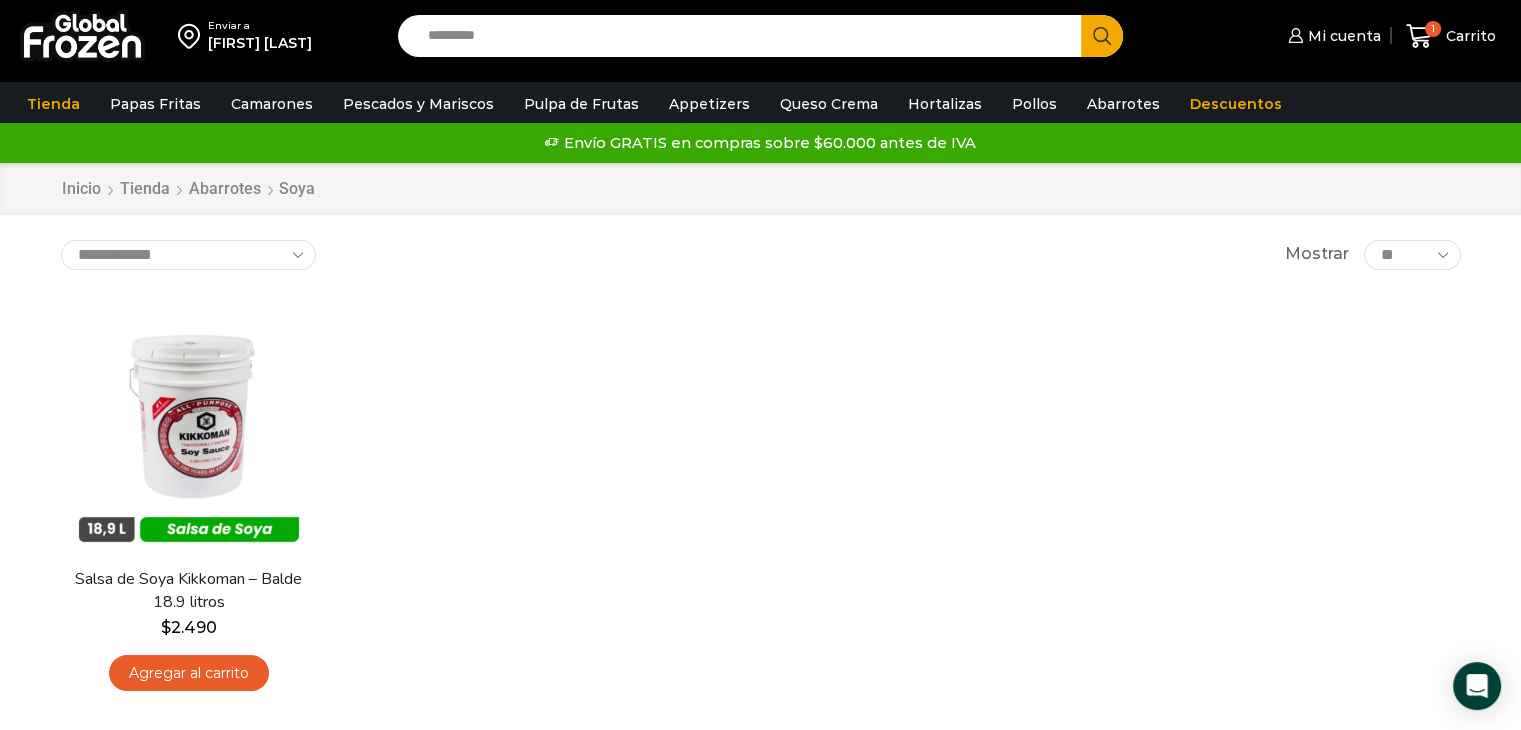 click on "Search input" at bounding box center [745, 36] 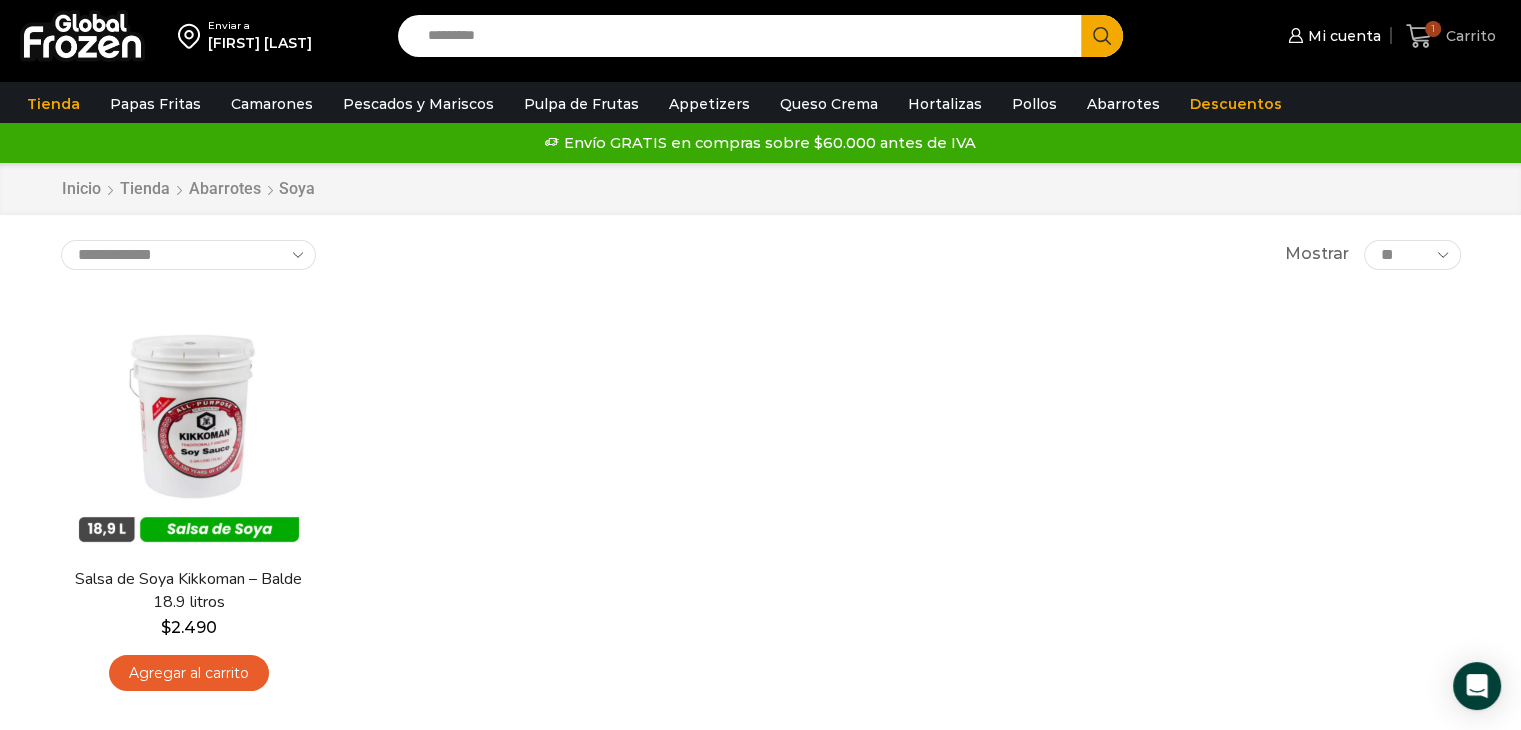 click on "Carrito" at bounding box center (1468, 36) 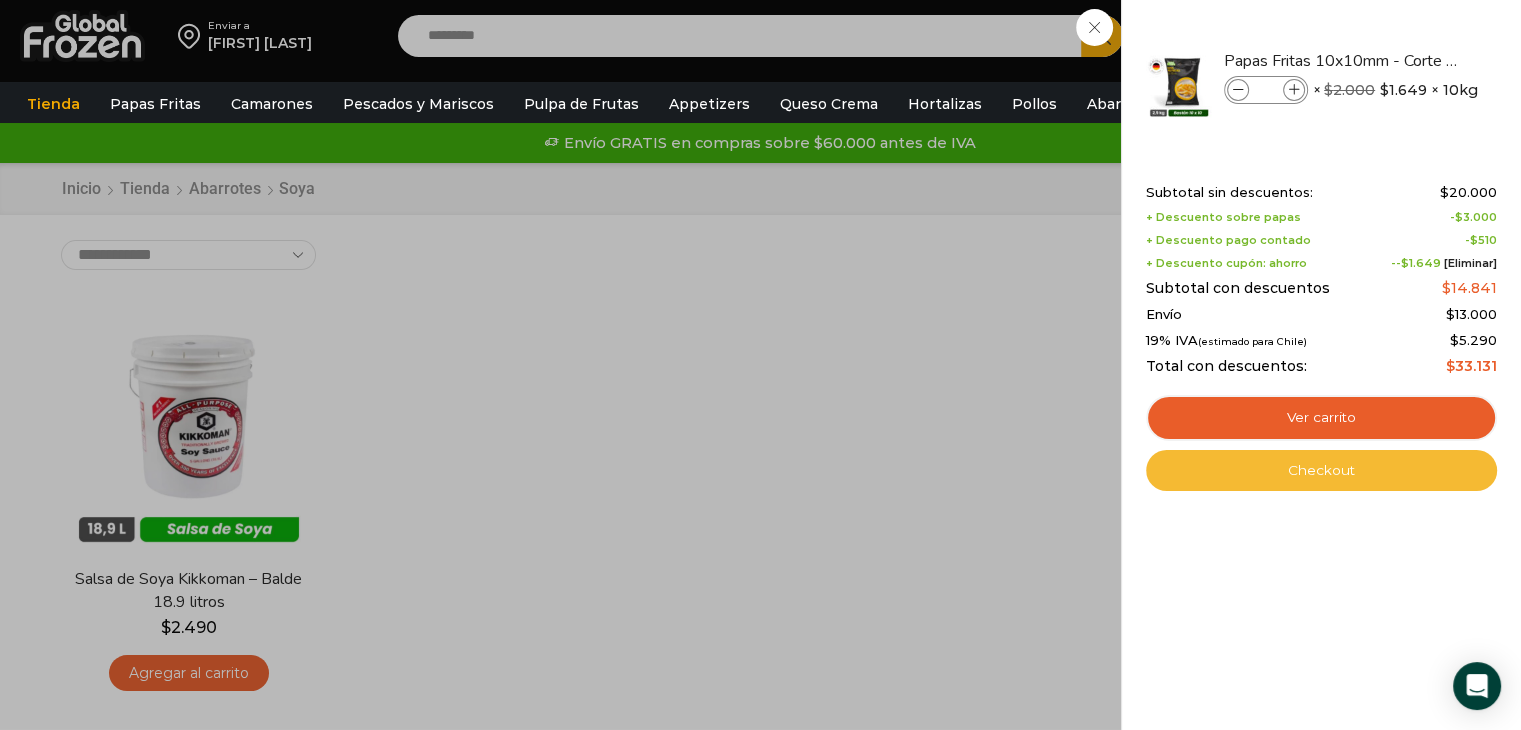 click on "Checkout" at bounding box center [1321, 471] 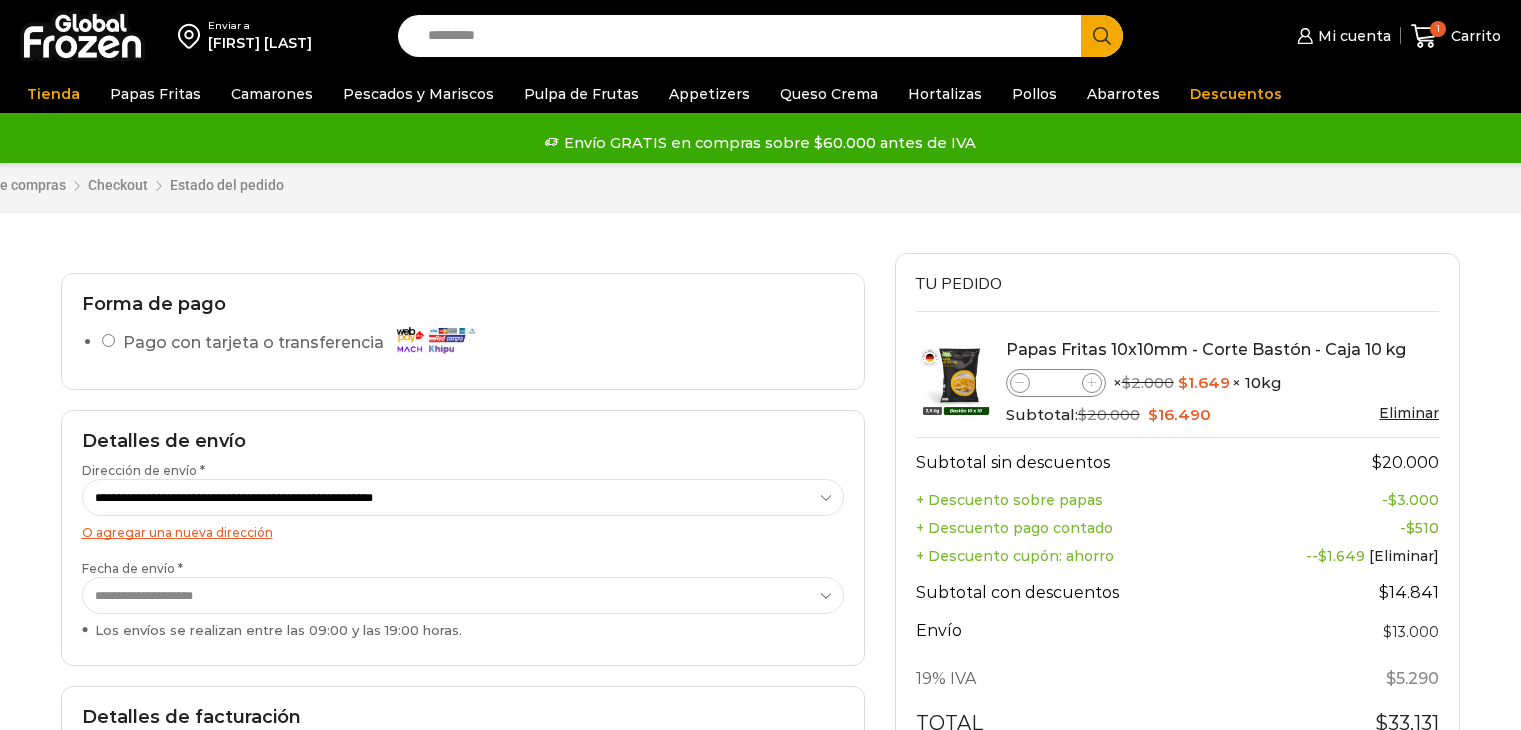 scroll, scrollTop: 0, scrollLeft: 0, axis: both 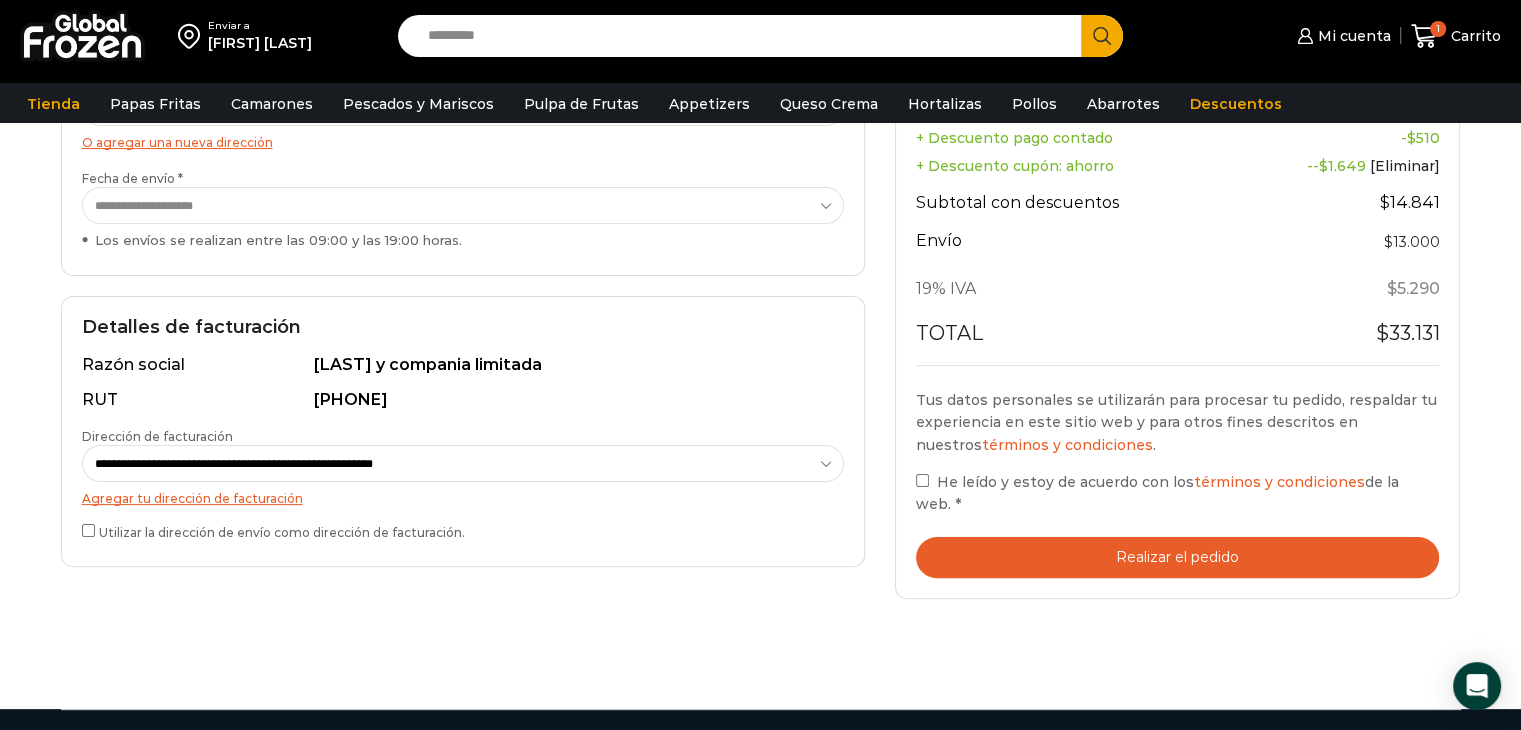 click on "Realizar el pedido" at bounding box center (1178, 557) 